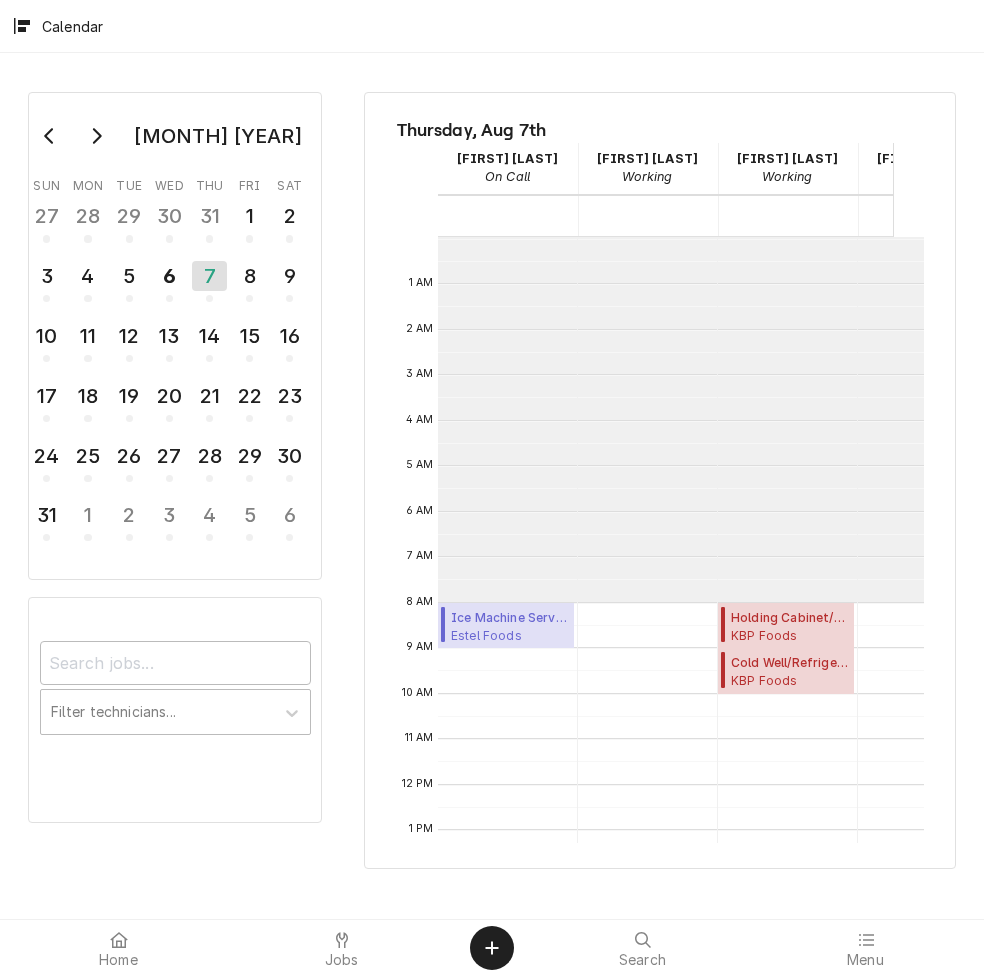scroll, scrollTop: 0, scrollLeft: 0, axis: both 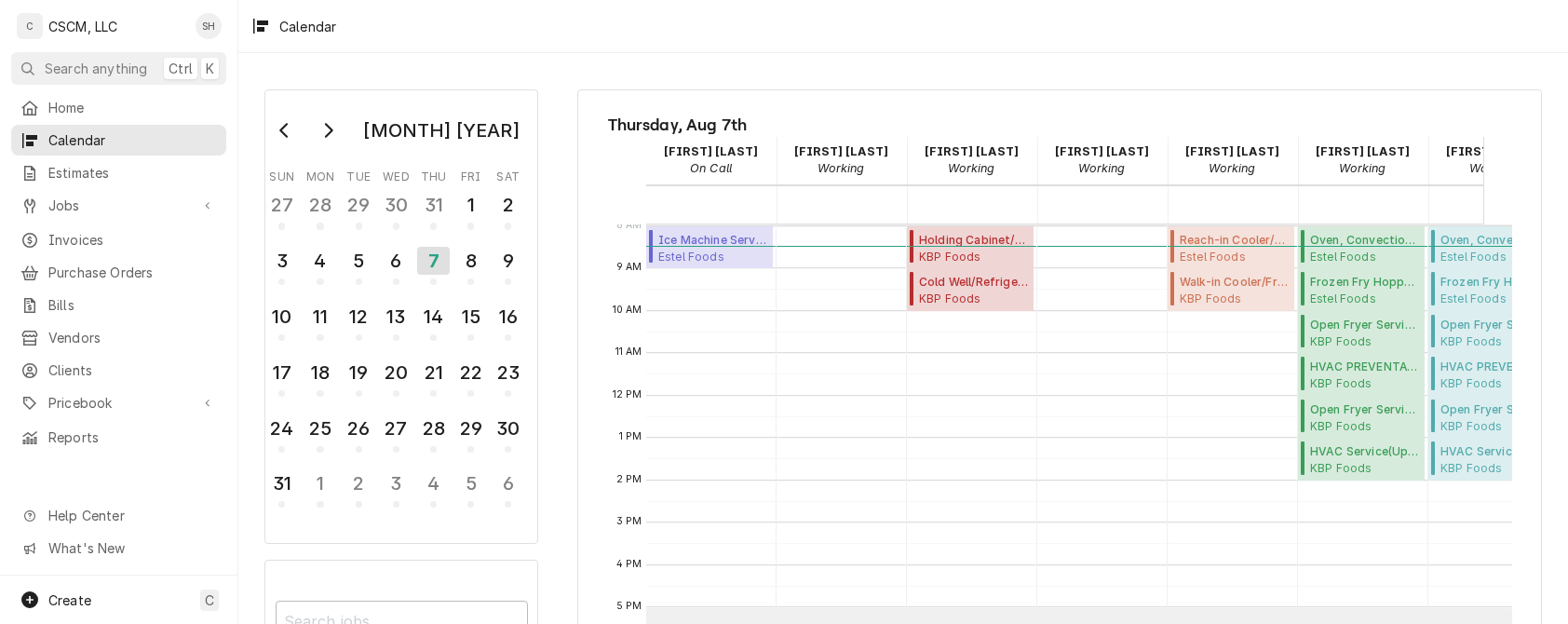 click on "Calendar" at bounding box center (903, 26) 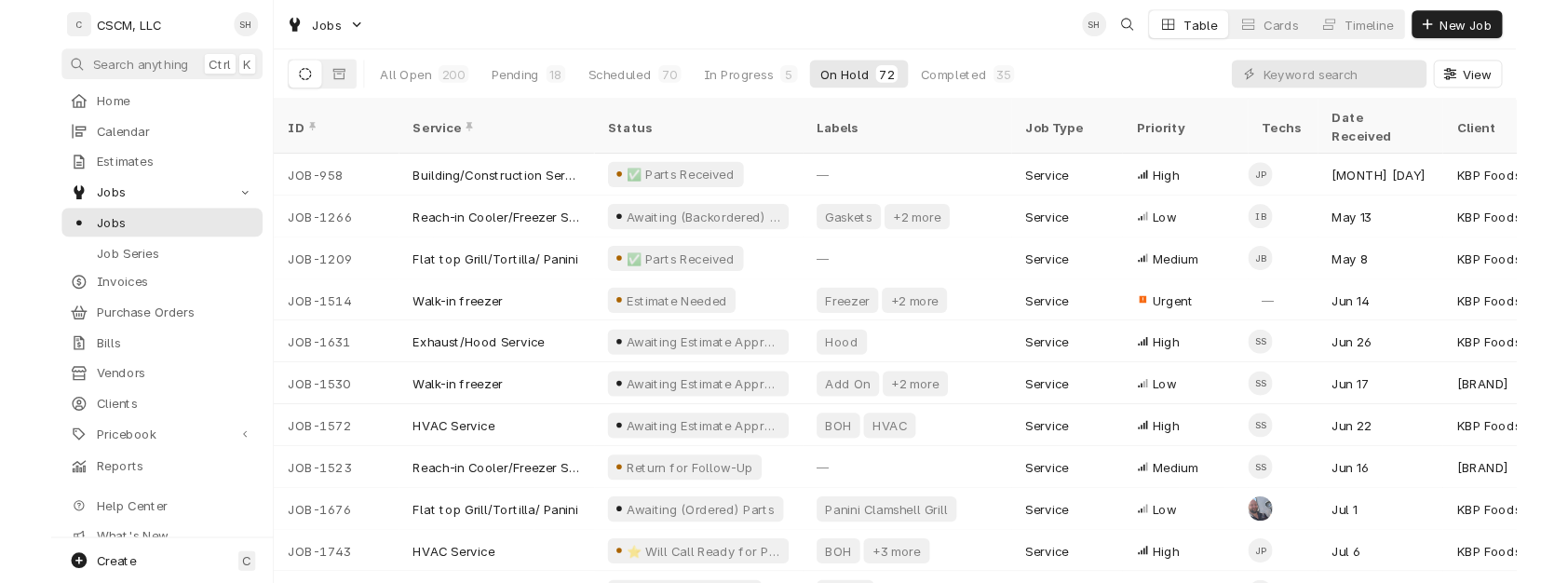 scroll, scrollTop: 0, scrollLeft: 0, axis: both 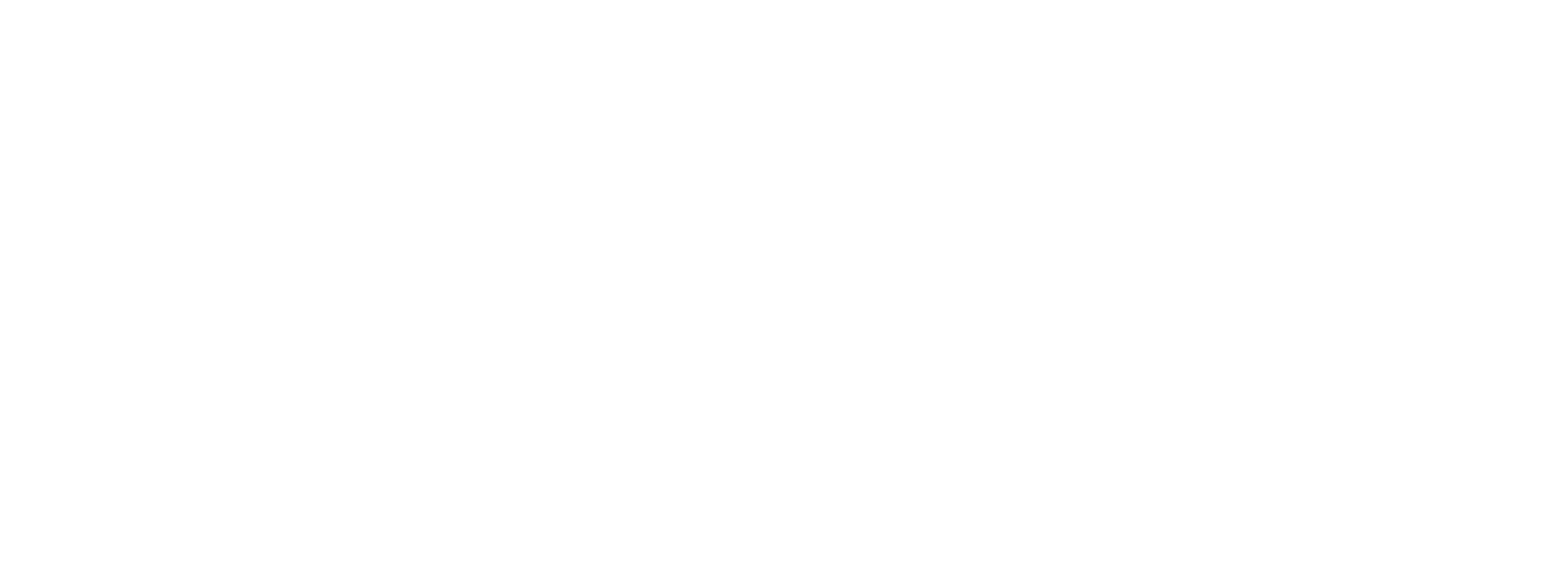 click at bounding box center [784, 284] 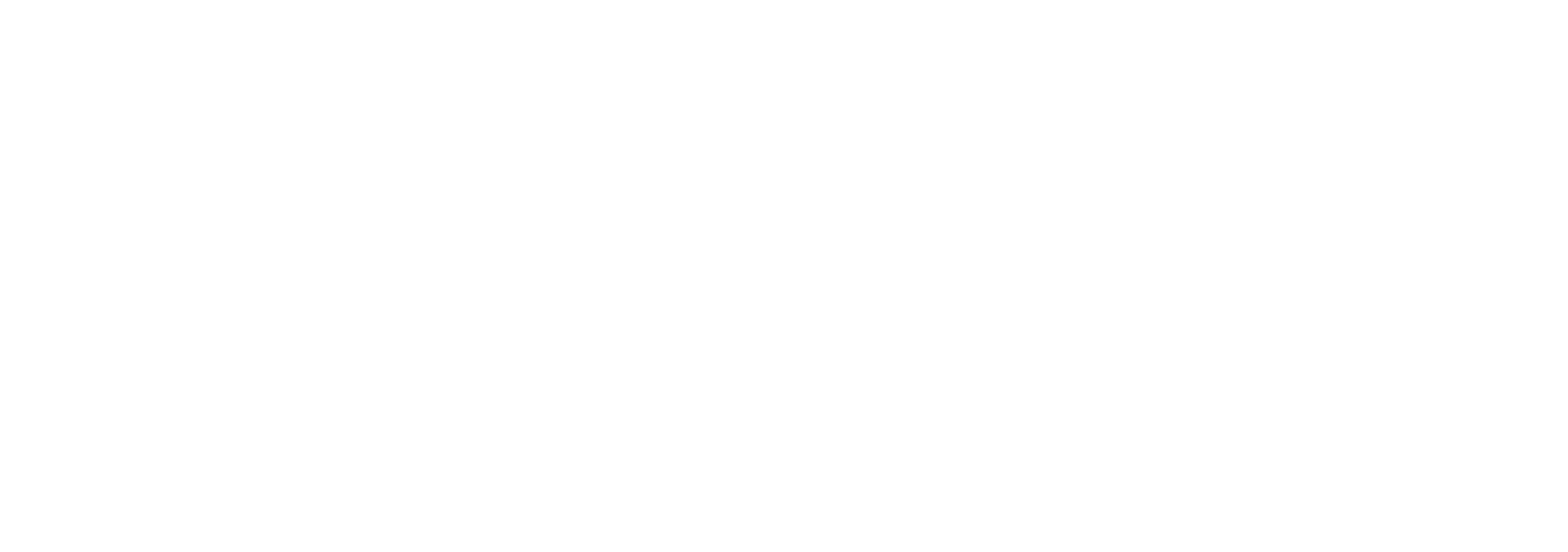 scroll, scrollTop: 0, scrollLeft: 0, axis: both 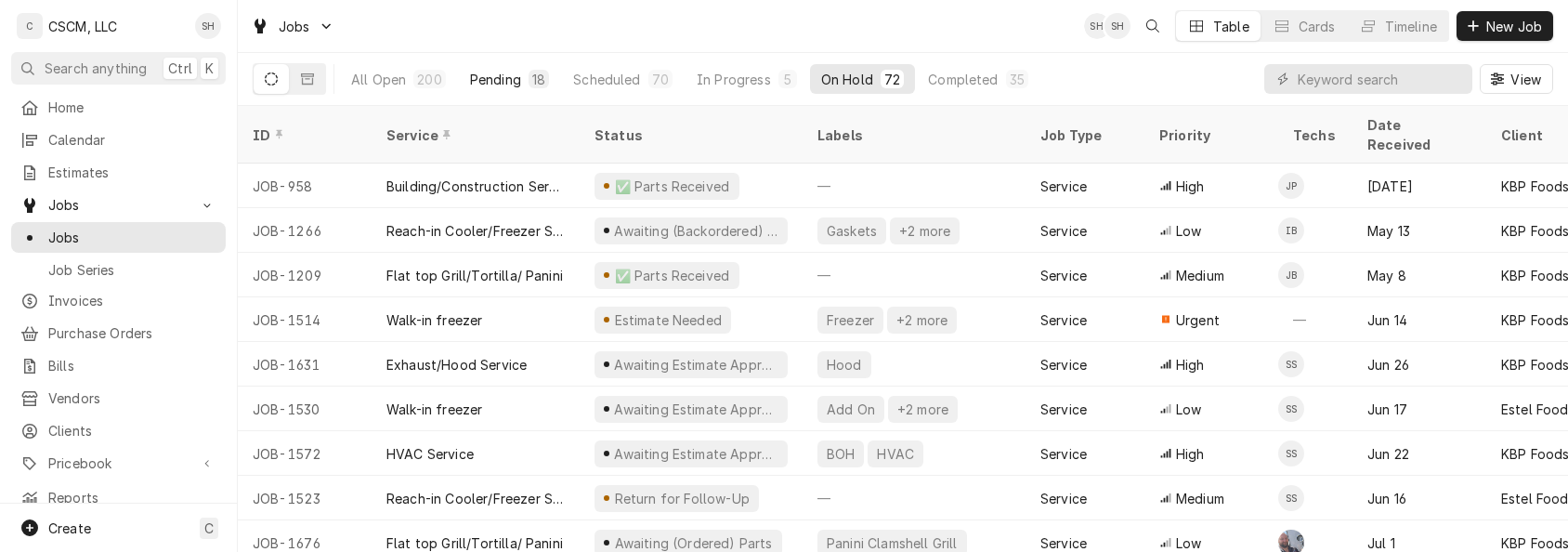 click on "Pending 18" at bounding box center (509, 79) 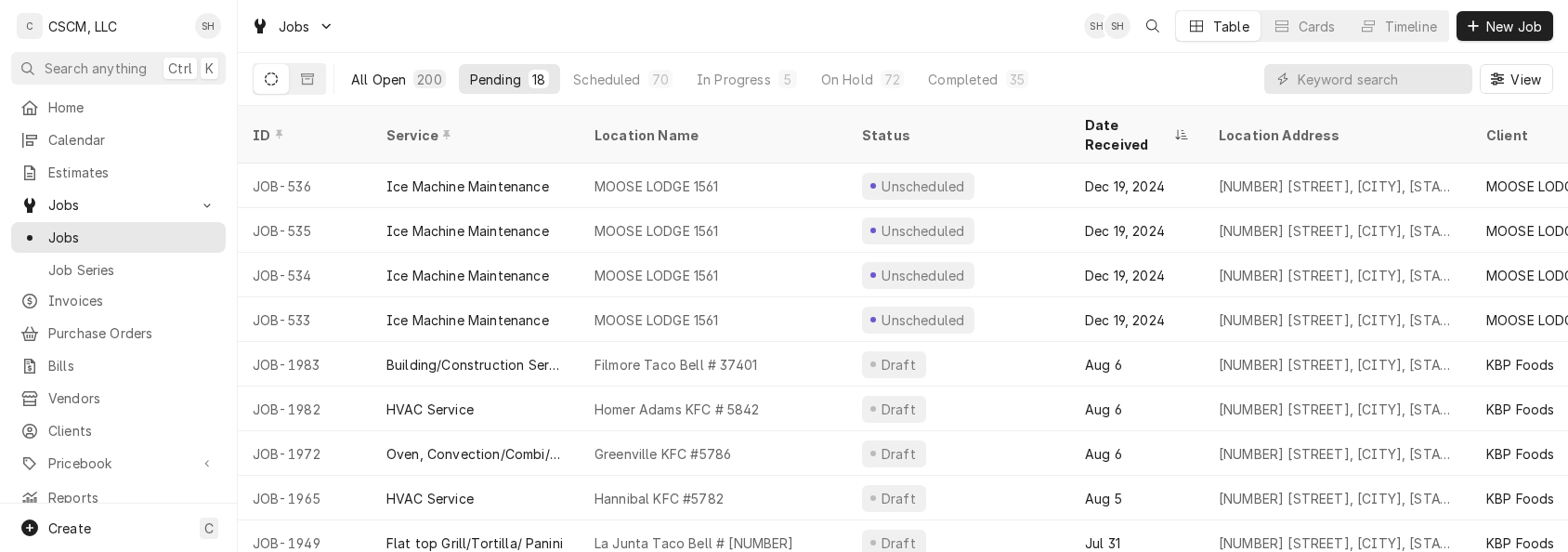 click on "All Open 200" at bounding box center (399, 79) 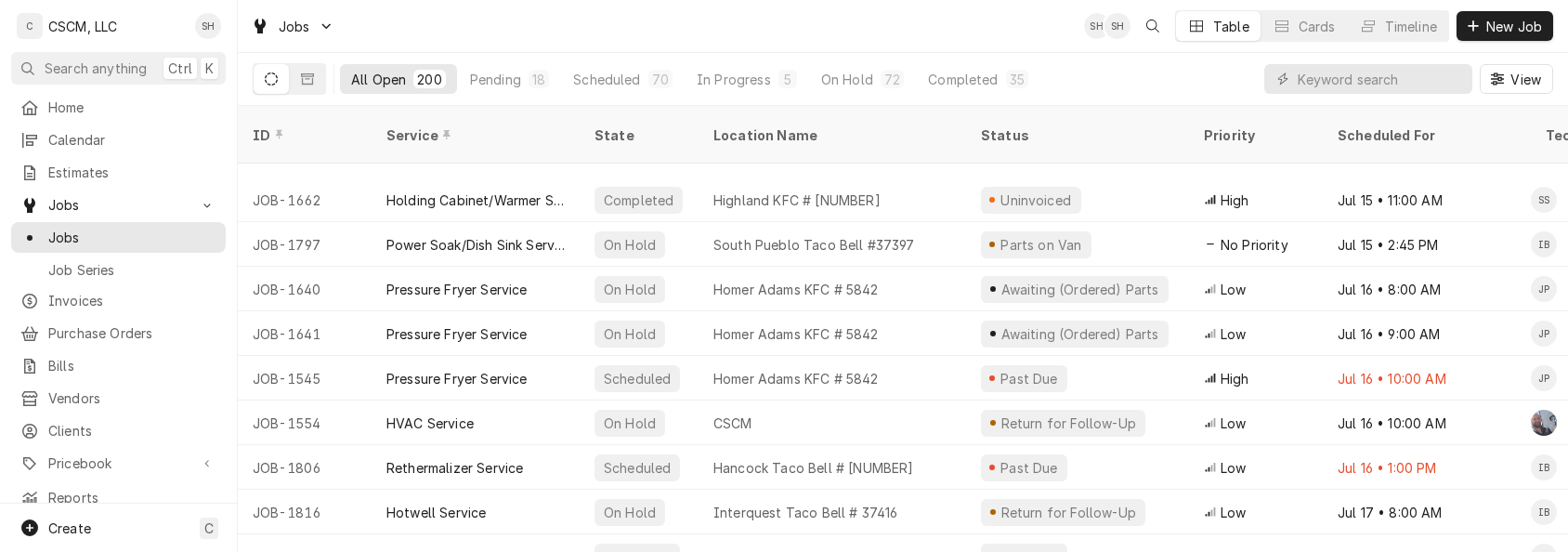 scroll, scrollTop: 1407, scrollLeft: 0, axis: vertical 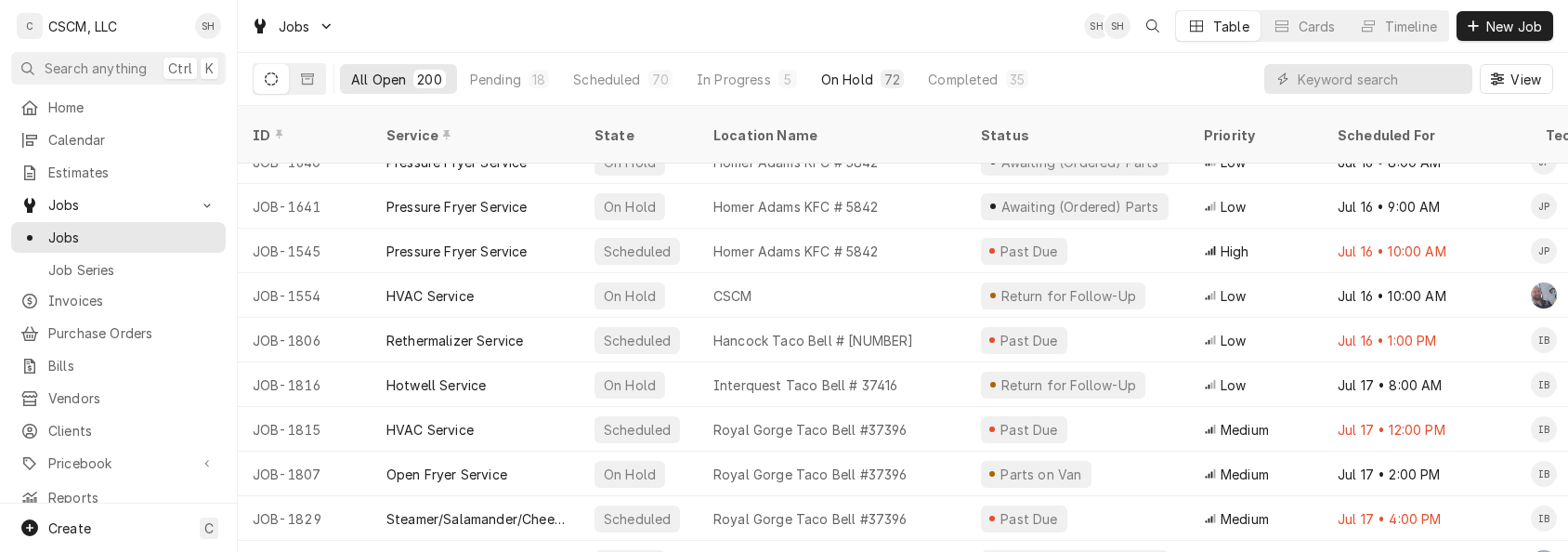 click on "On Hold 72" at bounding box center (862, 79) 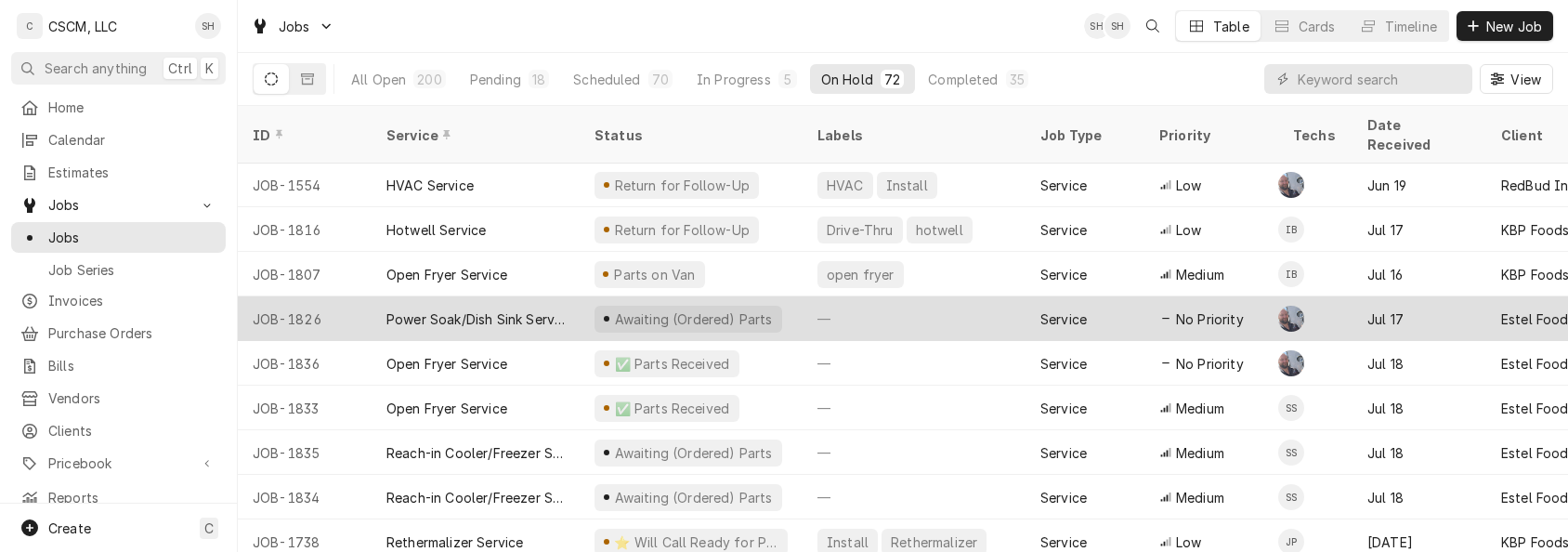scroll, scrollTop: 711, scrollLeft: 0, axis: vertical 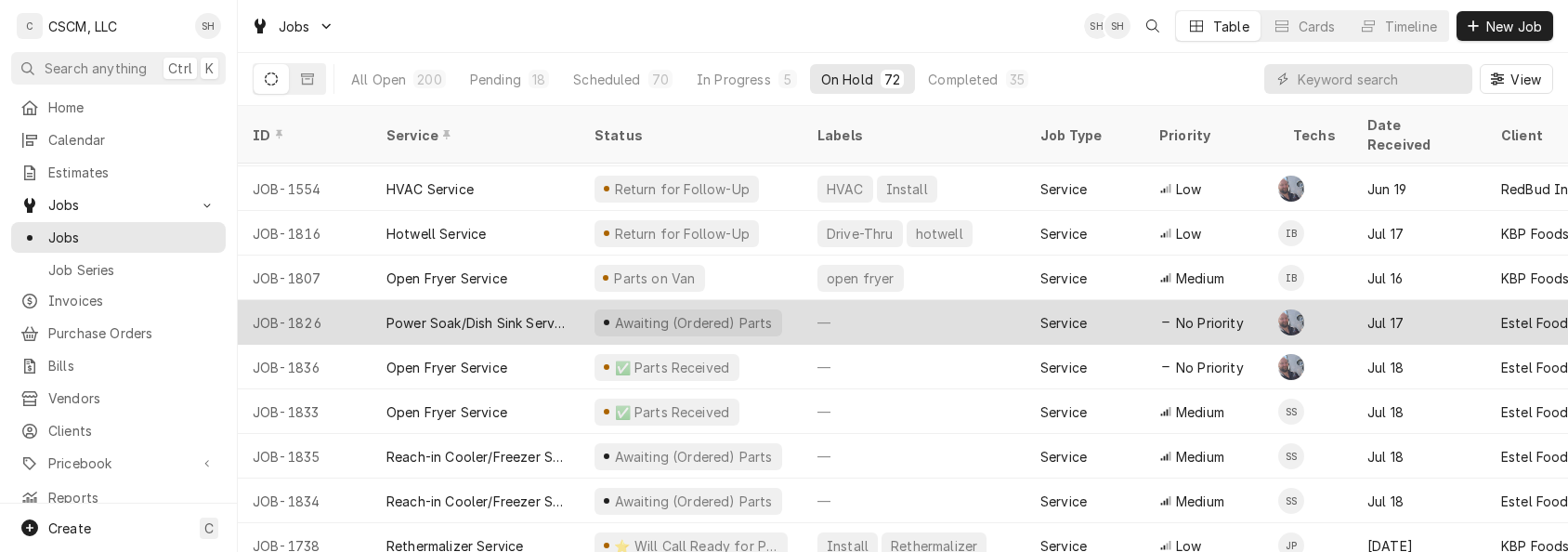 click on "Jul 18" at bounding box center (1419, 367) 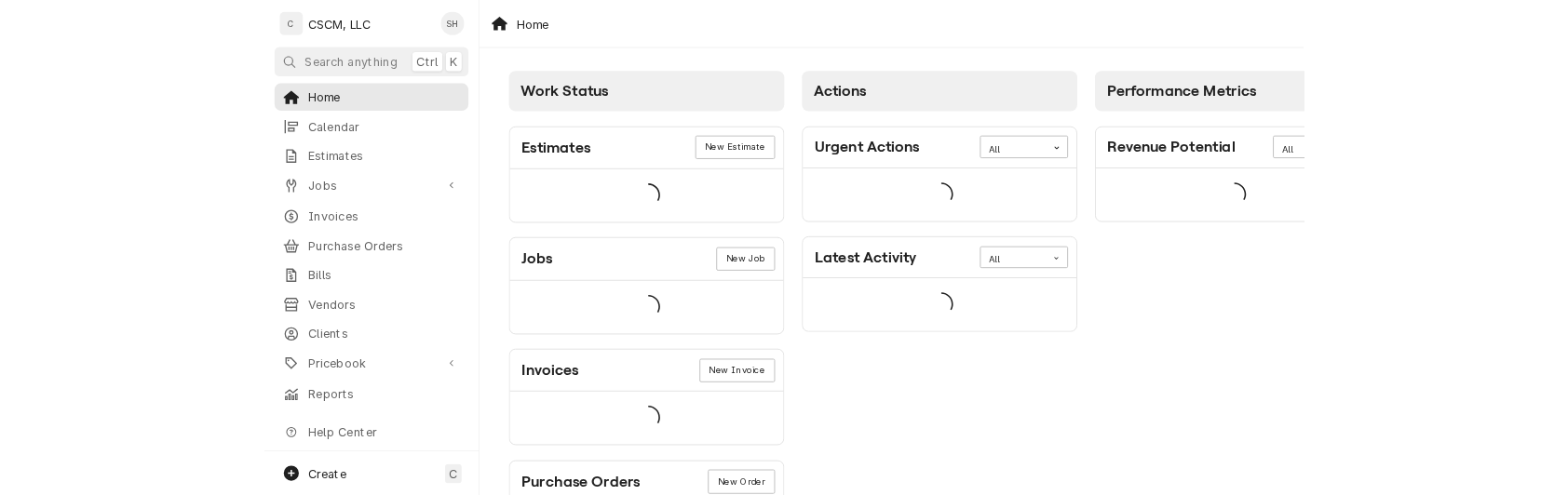 scroll, scrollTop: 0, scrollLeft: 0, axis: both 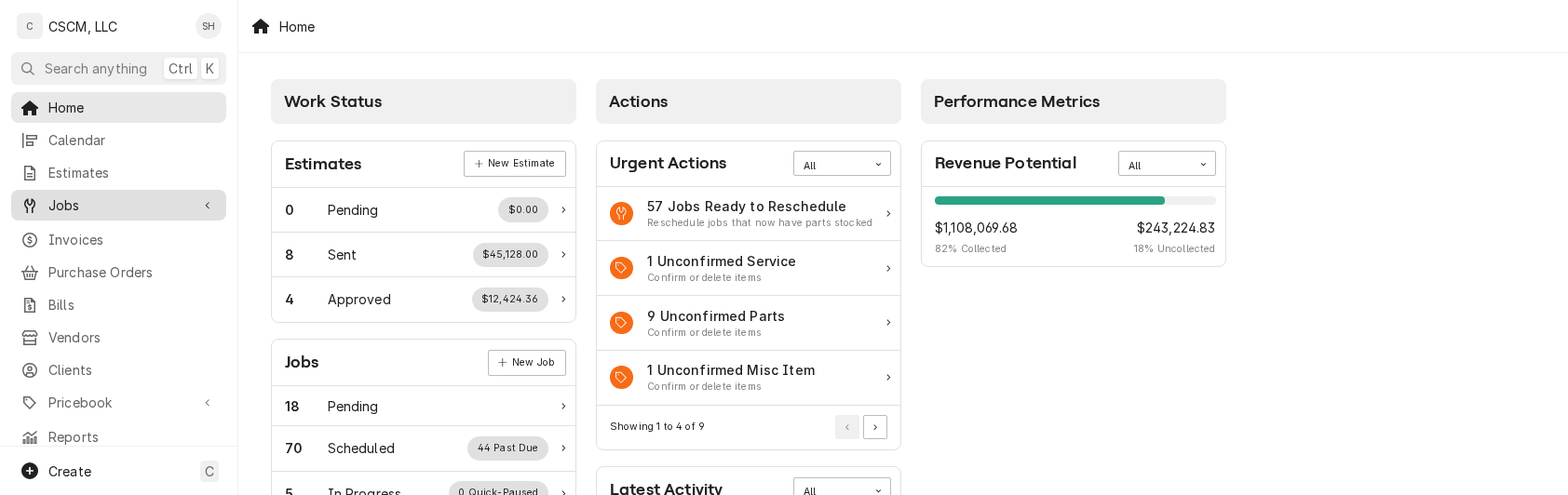 click on "Jobs" at bounding box center [118, 205] 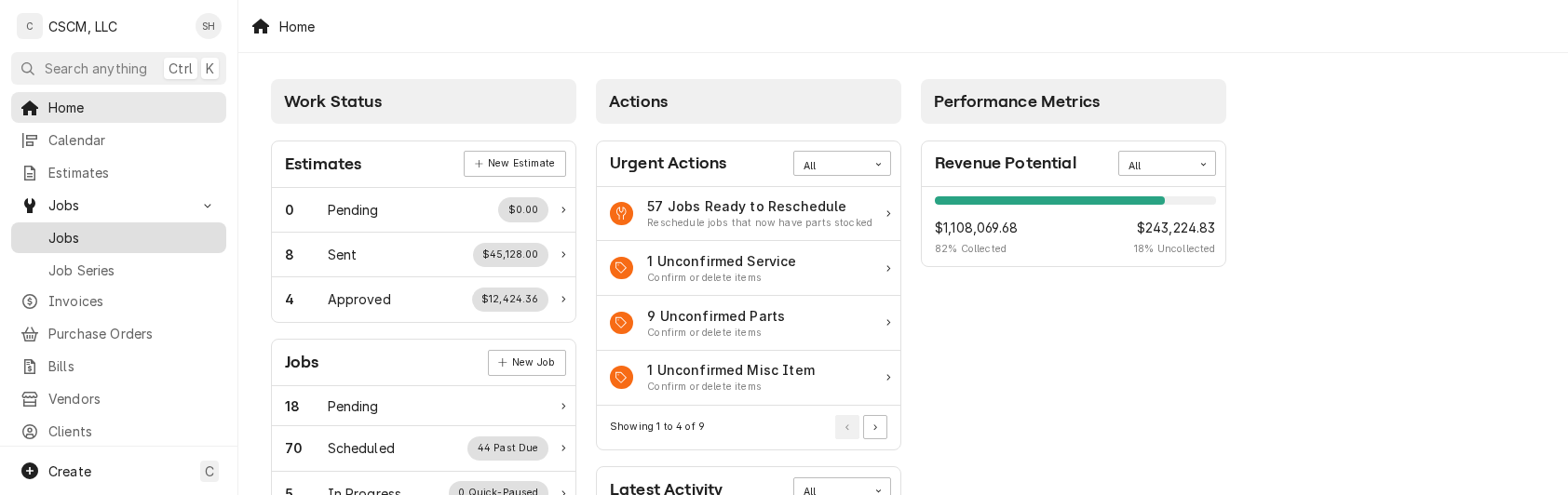 click on "Jobs" at bounding box center [118, 237] 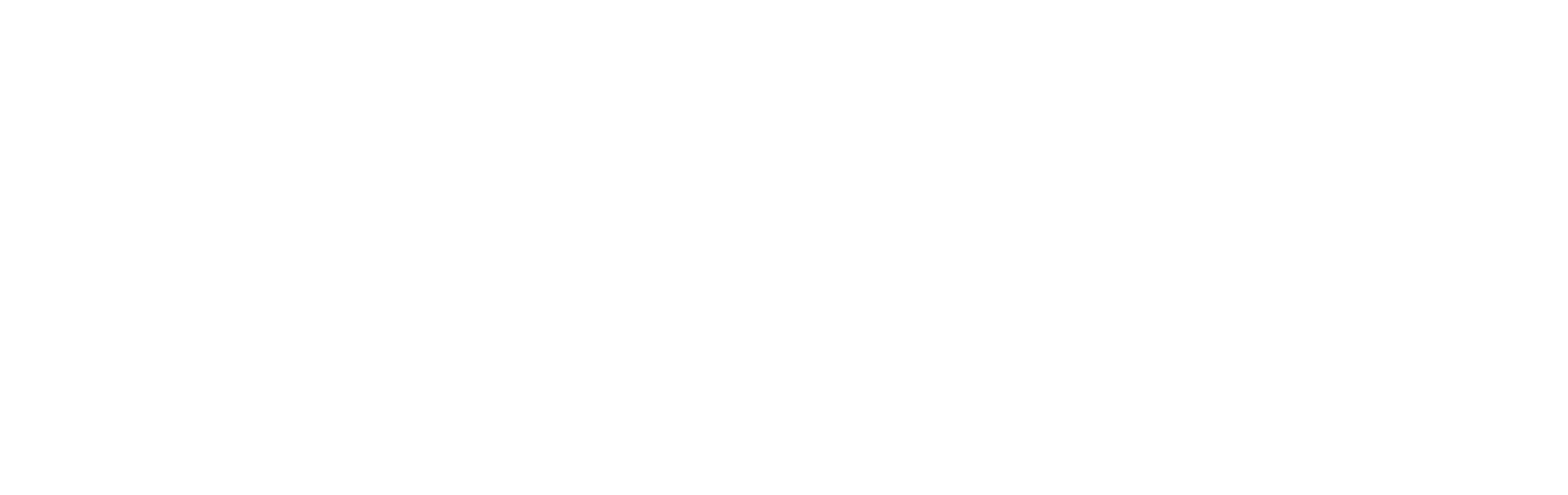 scroll, scrollTop: 0, scrollLeft: 0, axis: both 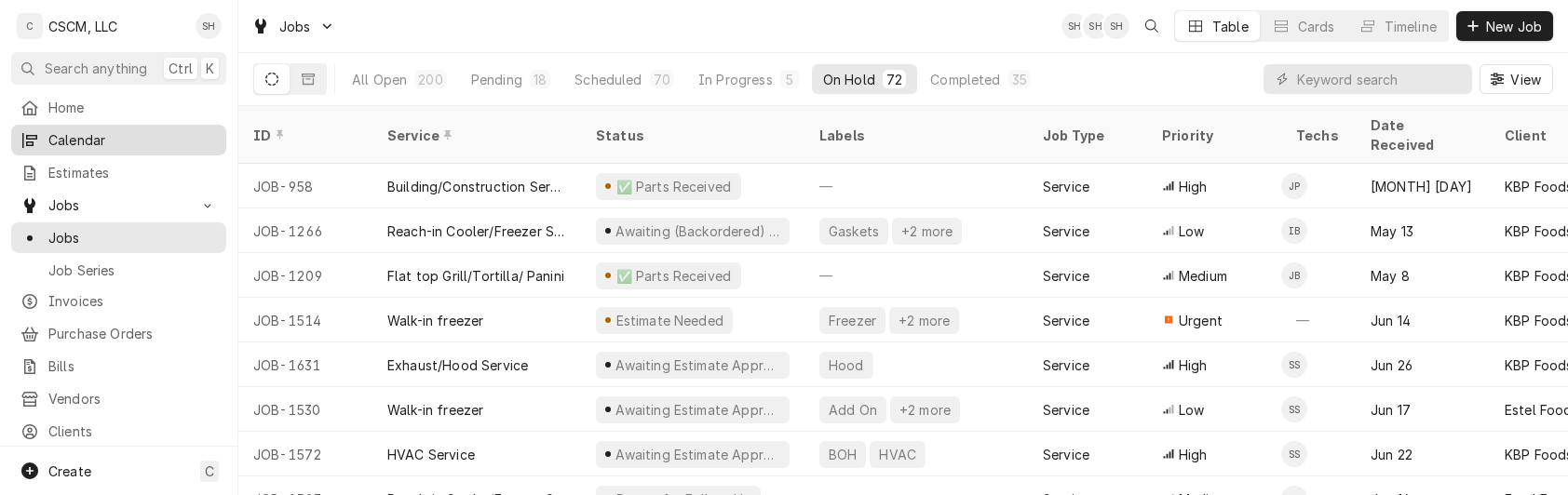 click on "Calendar" at bounding box center (132, 140) 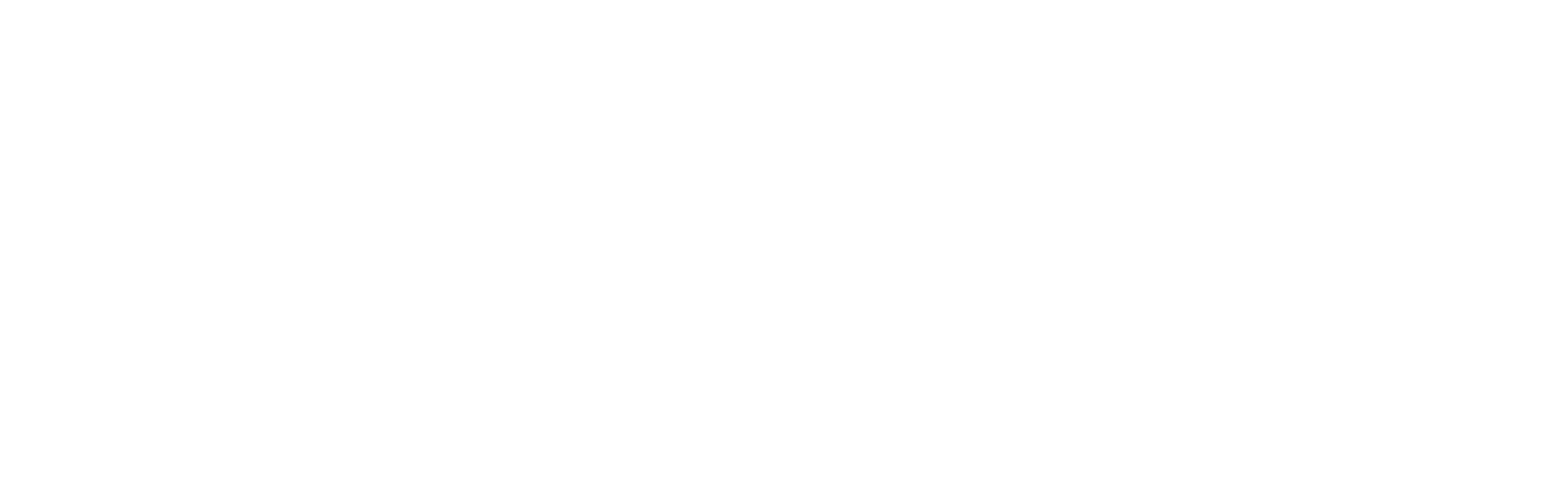 scroll, scrollTop: 0, scrollLeft: 0, axis: both 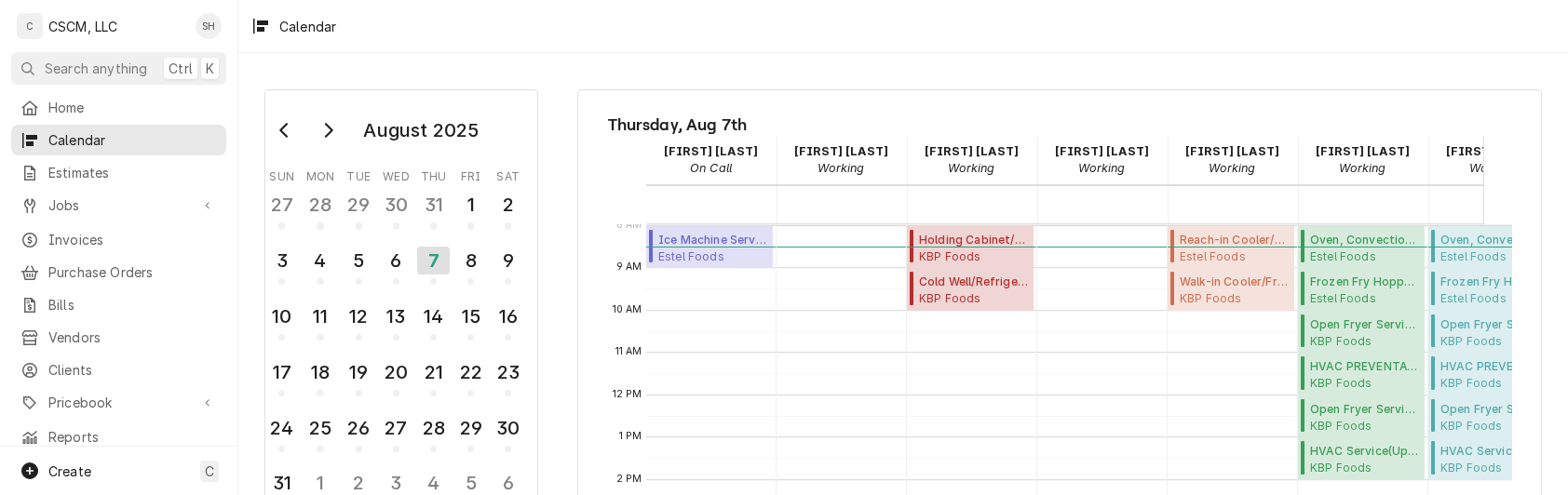 click on "August 2025 Sun Mon Tue Wed Thu Fri Sat 27 28 29 30 31 1 2 3 4 5 6 7 8 9 10 11 12 13 14 15 16 17 18 19 20 21 22 23 24 25 26 27 28 29 30 31 1 2 3 4 5 6 Filter technicians... Thursday, Aug 7th Chris Lynch On Call 07 Thu Dena Vecchetti Working 07 Thu Izaia Bain Working 07 Thu James Bain Working 07 Thu Jonnie Pakovich Working 07 Thu Sam Smith Working 07 Thu Zackary Bain Working 07 Thu 12 AM 1 AM 2 AM 3 AM 4 AM 5 AM 6 AM 7 AM 8 AM 9 AM 10 AM 11 AM 12 PM 1 PM 2 PM 3 PM 4 PM 5 PM 6 PM 7 PM 8 PM 9 PM 10 PM 11 PM 8:00 AM – 9:00 AM Ice Machine Service  ( Past Due ) Estel Foods Long Rd McDonald's #18113 / 110 Long Rd, Chesterfield, Missouri 63015 8:00 AM – 9:00 AM Holding Cabinet/Warmer Service  ( Past Due ) KBP Foods Mesa Ridge Taco Bell # 37411 / 6905 Mesa Ridge Pkwy, Fountain, Colorado 80817 9:00 AM – 10:00 AM Cold Well/Refrigerated Prep table/Cold Line  ( Upcoming ) KBP Foods Mesa Ridge Taco Bell # 37411 / 6905 Mesa Ridge Pkwy, Fountain, Colorado 80817 8:00 AM – 9:00 AM Reach-in Cooler/Freezer Service  ( ) )" at bounding box center [903, 274] 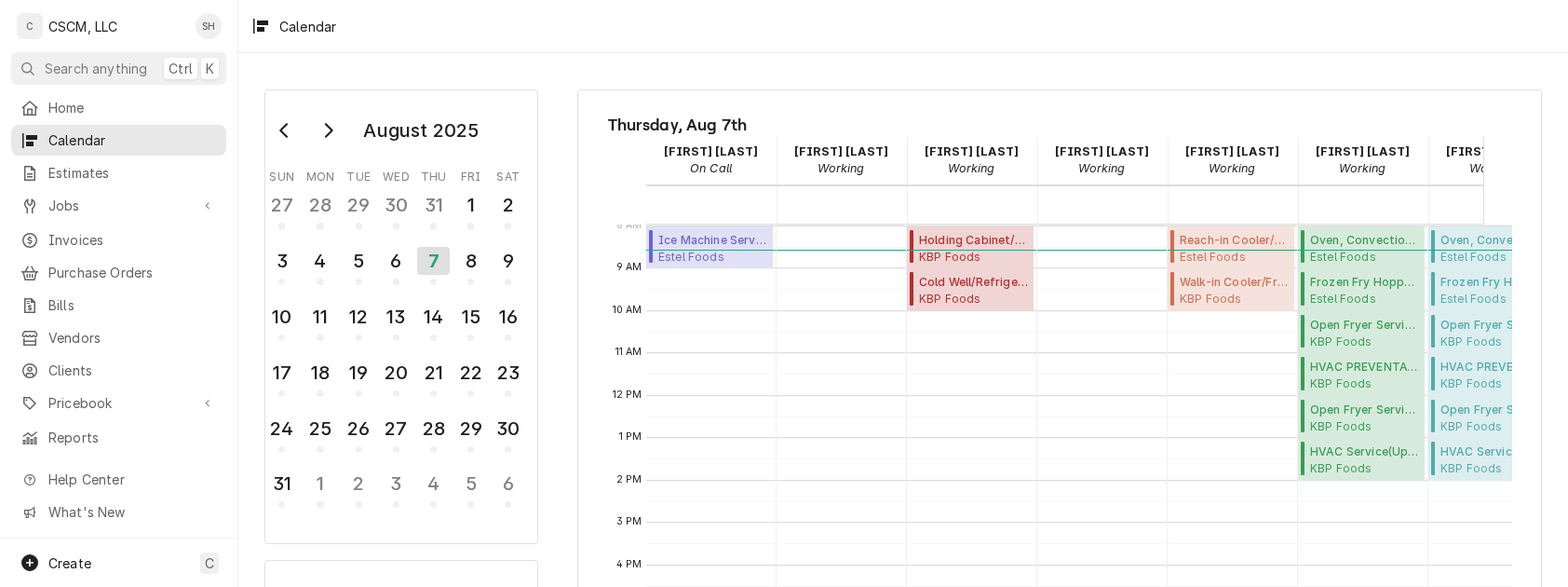 click on "Thursday, Aug 7th" at bounding box center [1060, 125] 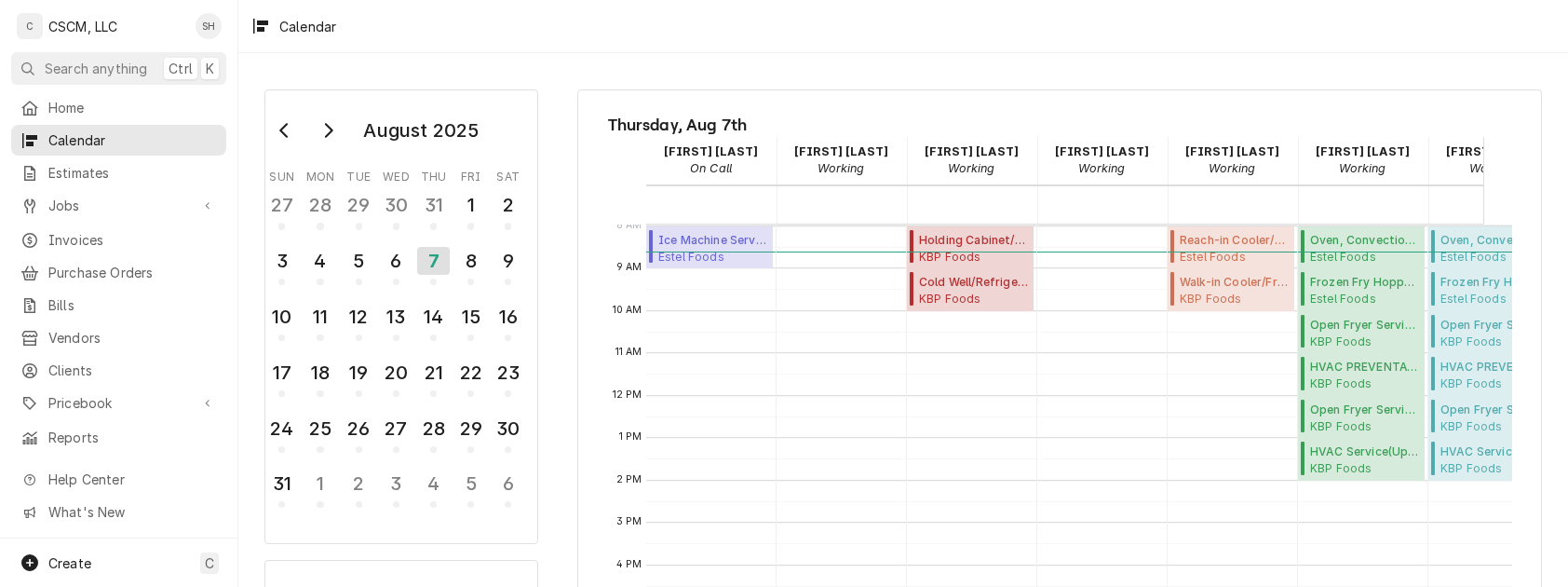 click on "Thursday, Aug 7th Chris Lynch On Call 07 Thu Dena Vecchetti Working 07 Thu Izaia Bain Working 07 Thu James Bain Working 07 Thu Jonnie Pakovich Working 07 Thu Sam Smith Working 07 Thu Zackary Bain Working 07 Thu 12 AM 1 AM 2 AM 3 AM 4 AM 5 AM 6 AM 7 AM 8 AM 9 AM 10 AM 11 AM 12 PM 1 PM 2 PM 3 PM 4 PM 5 PM 6 PM 7 PM 8 PM 9 PM 10 PM 11 PM 8:00 AM – 9:00 AM Ice Machine Service  ( Past Due ) Estel Foods Long Rd McDonald's #18113 / 110 Long Rd, Chesterfield, Missouri 63015 8:00 AM – 9:00 AM Holding Cabinet/Warmer Service  ( Past Due ) KBP Foods Mesa Ridge Taco Bell # 37411 / 6905 Mesa Ridge Pkwy, Fountain, Colorado 80817 9:00 AM – 10:00 AM Cold Well/Refrigerated Prep table/Cold Line  ( Upcoming ) KBP Foods Mesa Ridge Taco Bell # 37411 / 6905 Mesa Ridge Pkwy, Fountain, Colorado 80817 8:00 AM – 9:00 AM Reach-in Cooler/Freezer Service  ( Past Due ) Estel Foods Broadway McDonald's # 35374 / 6124 N Broadway, St. Louis, Missouri 63147 9:00 AM – 10:00 AM Walk-in Cooler/Freezer Service Call  ( Upcoming ) KBP Foods" at bounding box center [1060, 451] 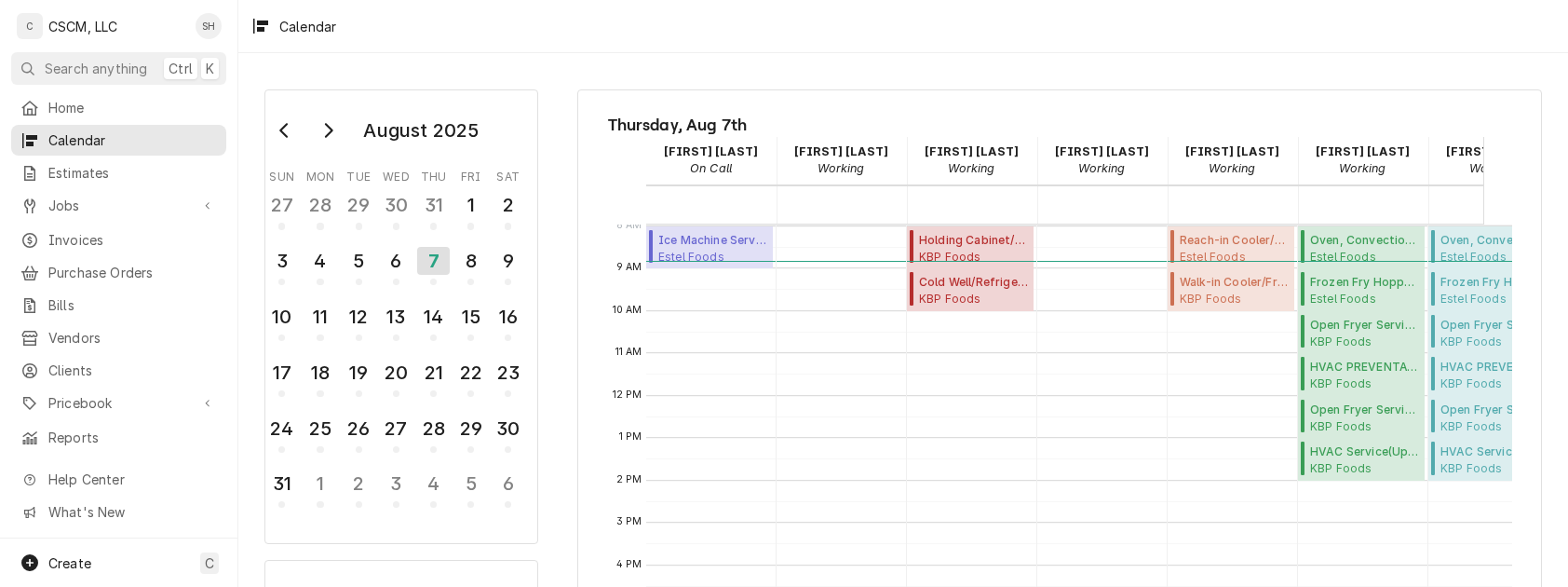 click on "August 2025 Sun Mon Tue Wed Thu Fri Sat 27 28 29 30 31 1 2 3 4 5 6 7 8 9 10 11 12 13 14 15 16 17 18 19 20 21 22 23 24 25 26 27 28 29 30 31 1 2 3 4 5 6 Filter technicians... Thursday, Aug 7th Chris Lynch On Call 07 Thu Dena Vecchetti Working 07 Thu Izaia Bain Working 07 Thu James Bain Working 07 Thu Jonnie Pakovich Working 07 Thu Sam Smith Working 07 Thu Zackary Bain Working 07 Thu 12 AM 1 AM 2 AM 3 AM 4 AM 5 AM 6 AM 7 AM 8 AM 9 AM 10 AM 11 AM 12 PM 1 PM 2 PM 3 PM 4 PM 5 PM 6 PM 7 PM 8 PM 9 PM 10 PM 11 PM 8:00 AM – 9:00 AM Ice Machine Service  ( Past Due ) Estel Foods Long Rd McDonald's #18113 / 110 Long Rd, Chesterfield, Missouri 63015 8:00 AM – 9:00 AM Holding Cabinet/Warmer Service  ( Past Due ) KBP Foods Mesa Ridge Taco Bell # 37411 / 6905 Mesa Ridge Pkwy, Fountain, Colorado 80817 9:00 AM – 10:00 AM Cold Well/Refrigerated Prep table/Cold Line  ( Upcoming ) KBP Foods Mesa Ridge Taco Bell # 37411 / 6905 Mesa Ridge Pkwy, Fountain, Colorado 80817 8:00 AM – 9:00 AM Reach-in Cooler/Freezer Service  ( ) )" at bounding box center [903, 451] 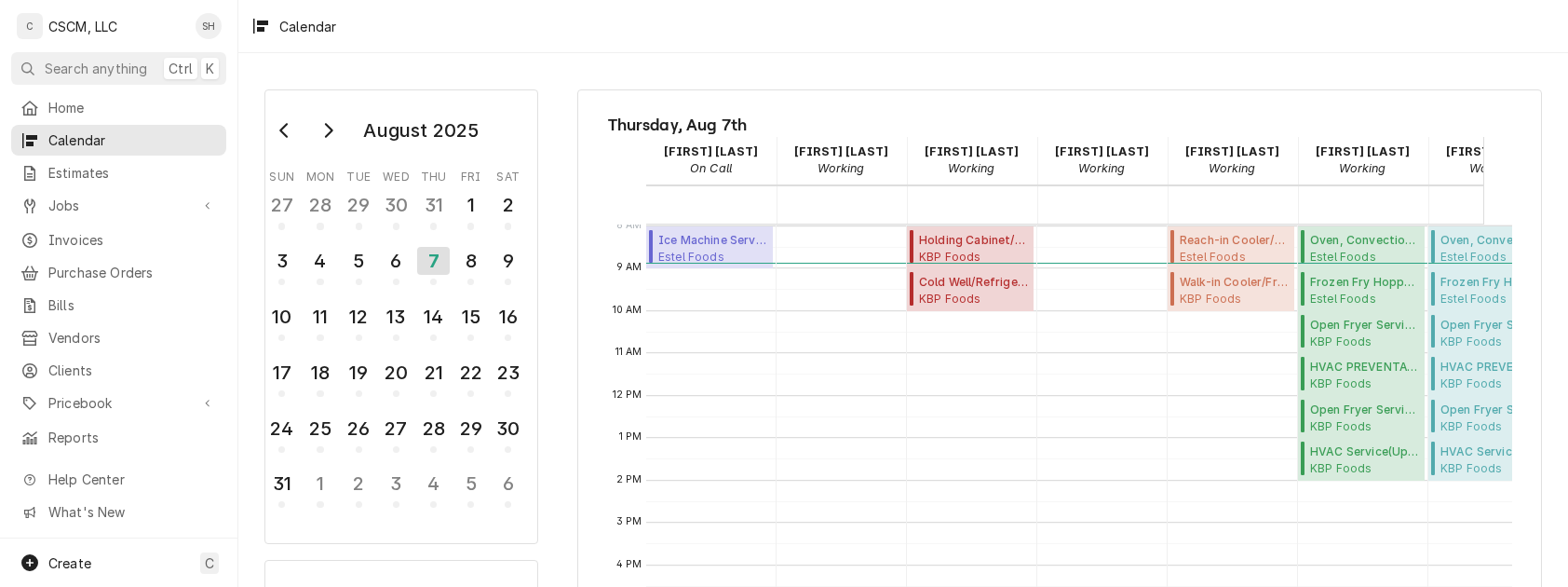 scroll, scrollTop: 339, scrollLeft: 104, axis: both 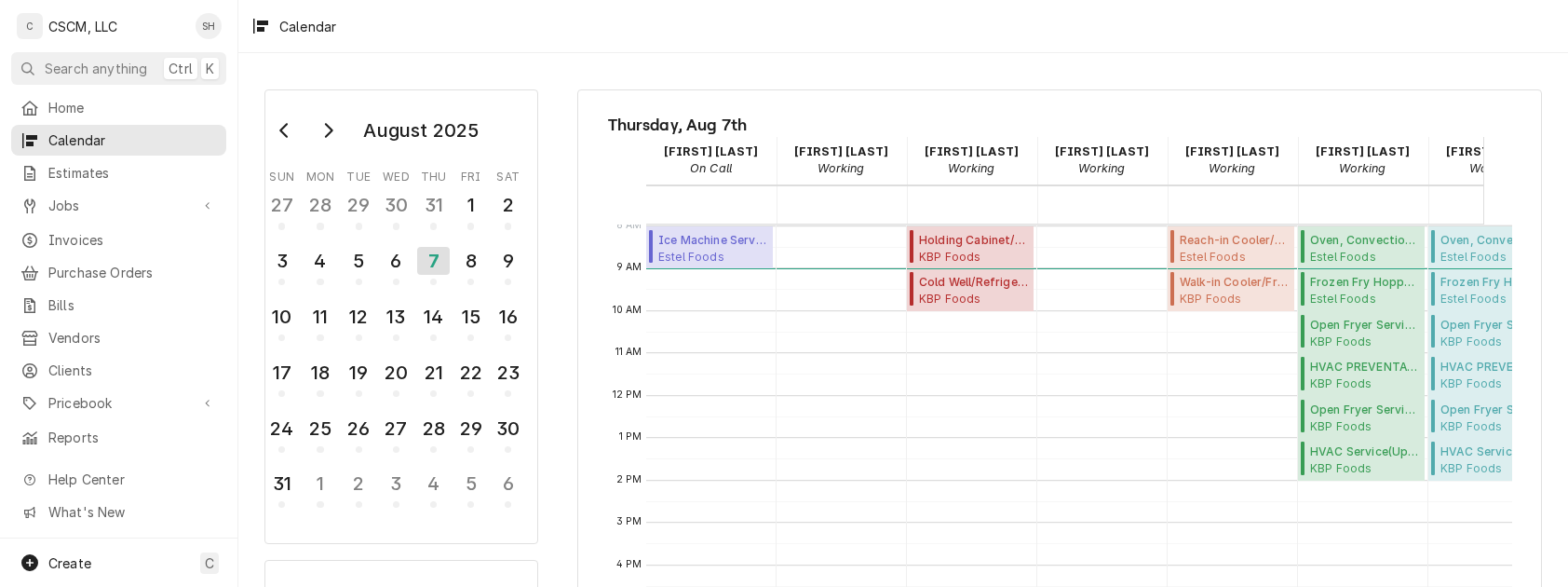 click on "August 2025 Sun Mon Tue Wed Thu Fri Sat 27 28 29 30 31 1 2 3 4 5 6 7 8 9 10 11 12 13 14 15 16 17 18 19 20 21 22 23 24 25 26 27 28 29 30 31 1 2 3 4 5 6 Filter technicians..." at bounding box center [395, 430] 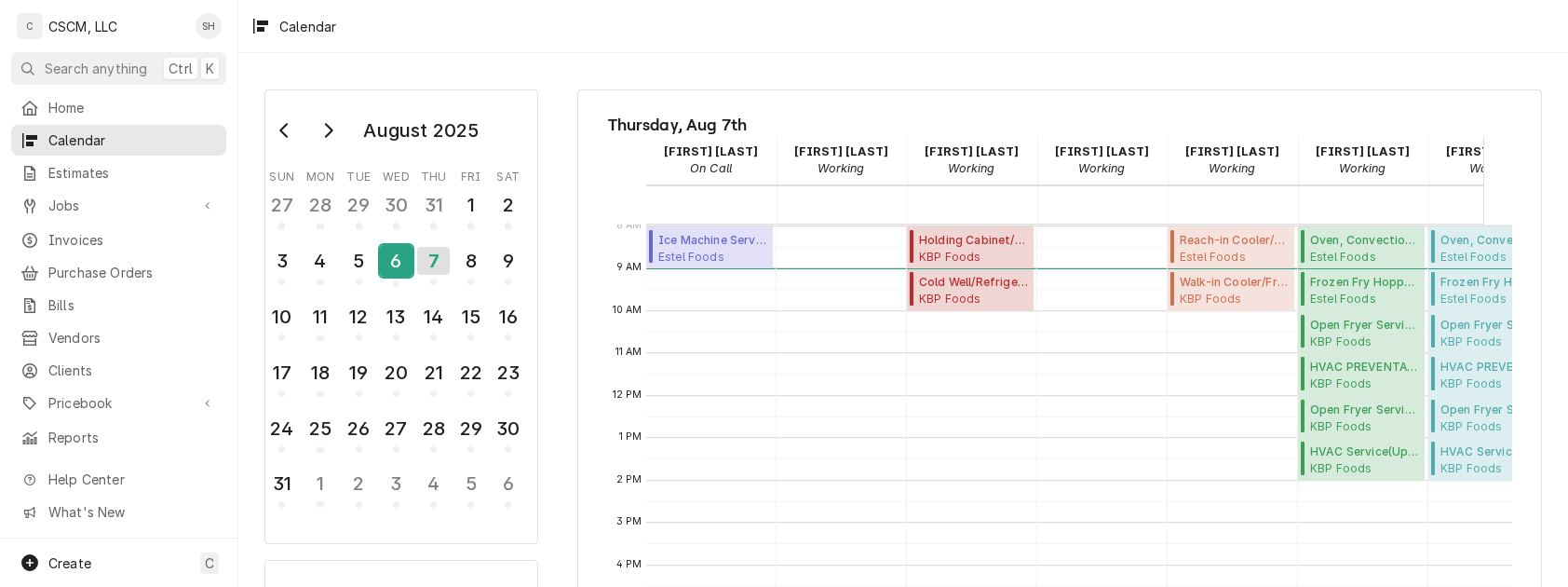 click on "6" at bounding box center [396, 261] 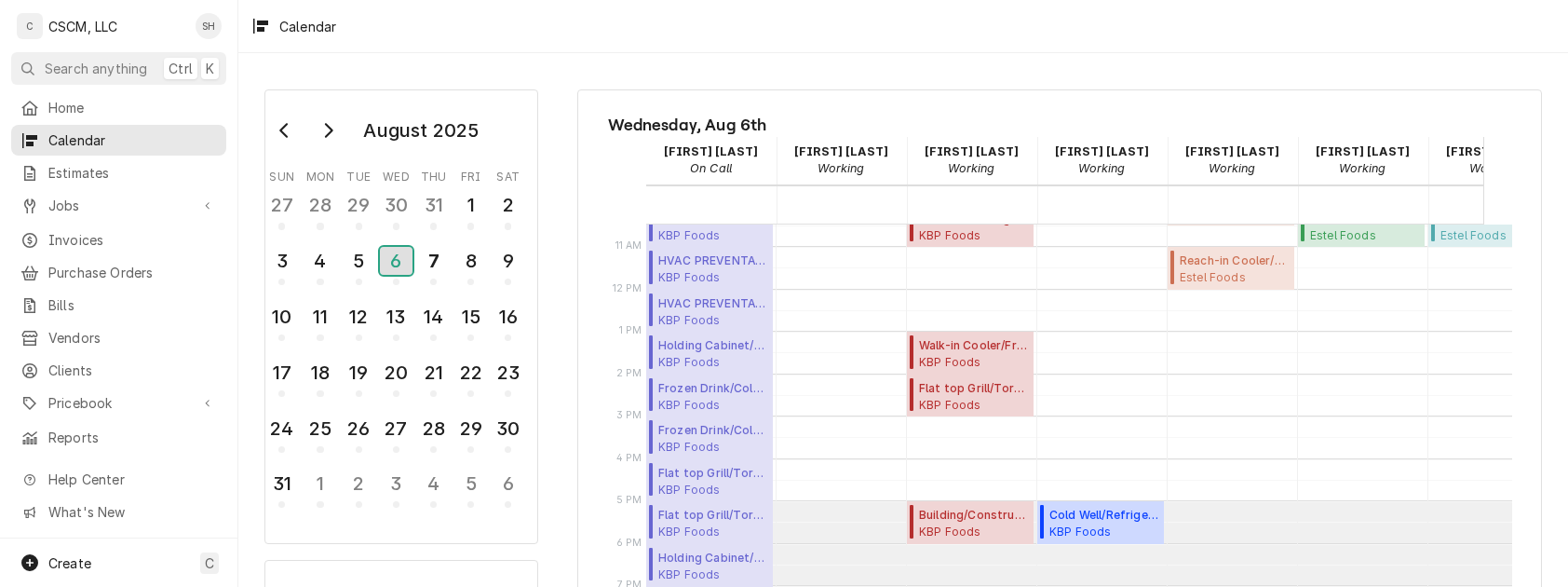 scroll, scrollTop: 483, scrollLeft: 0, axis: vertical 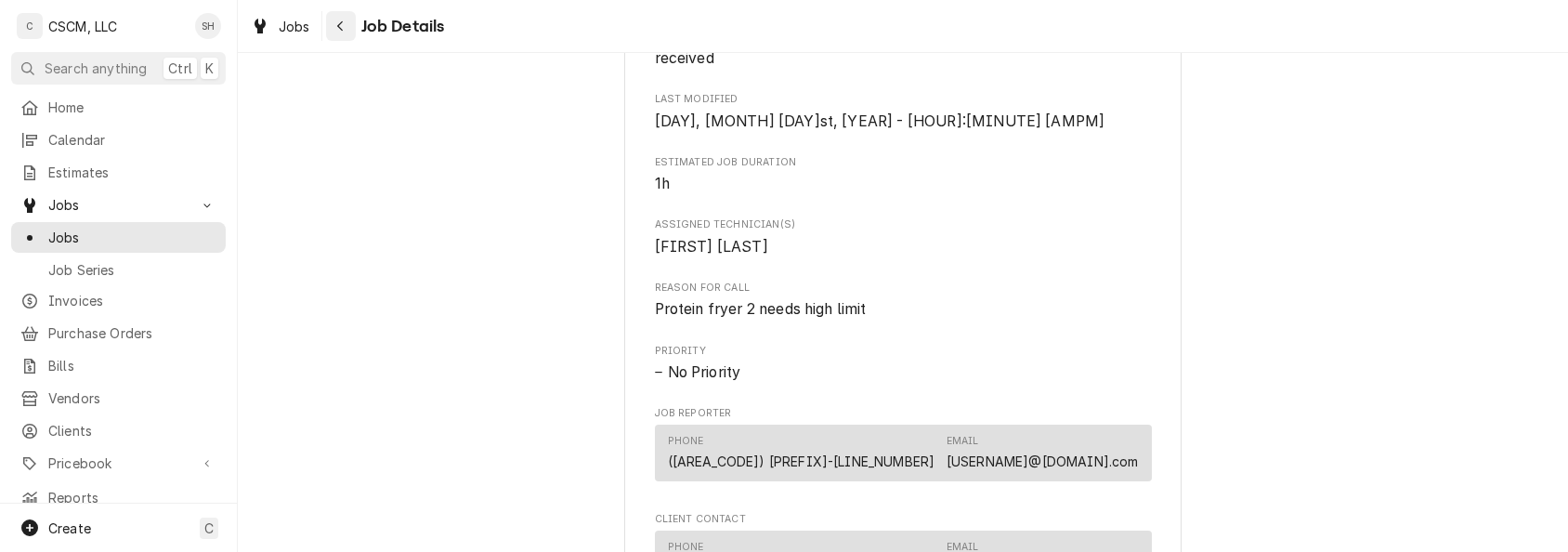click 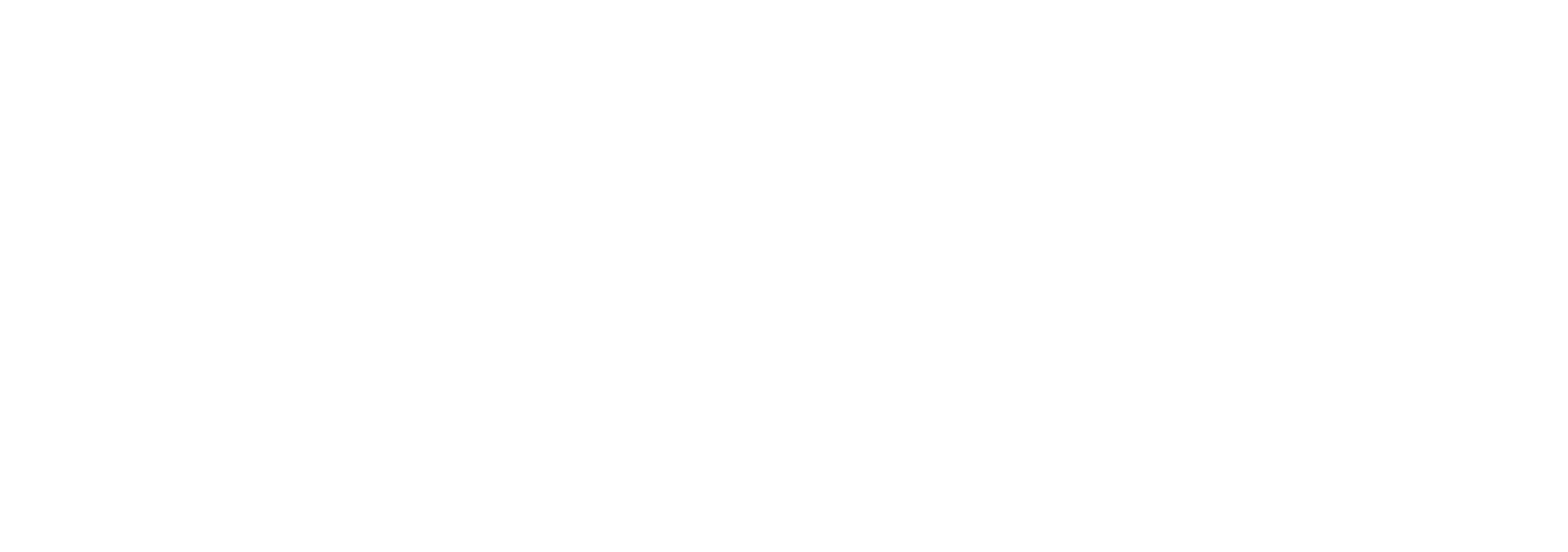 scroll, scrollTop: 0, scrollLeft: 0, axis: both 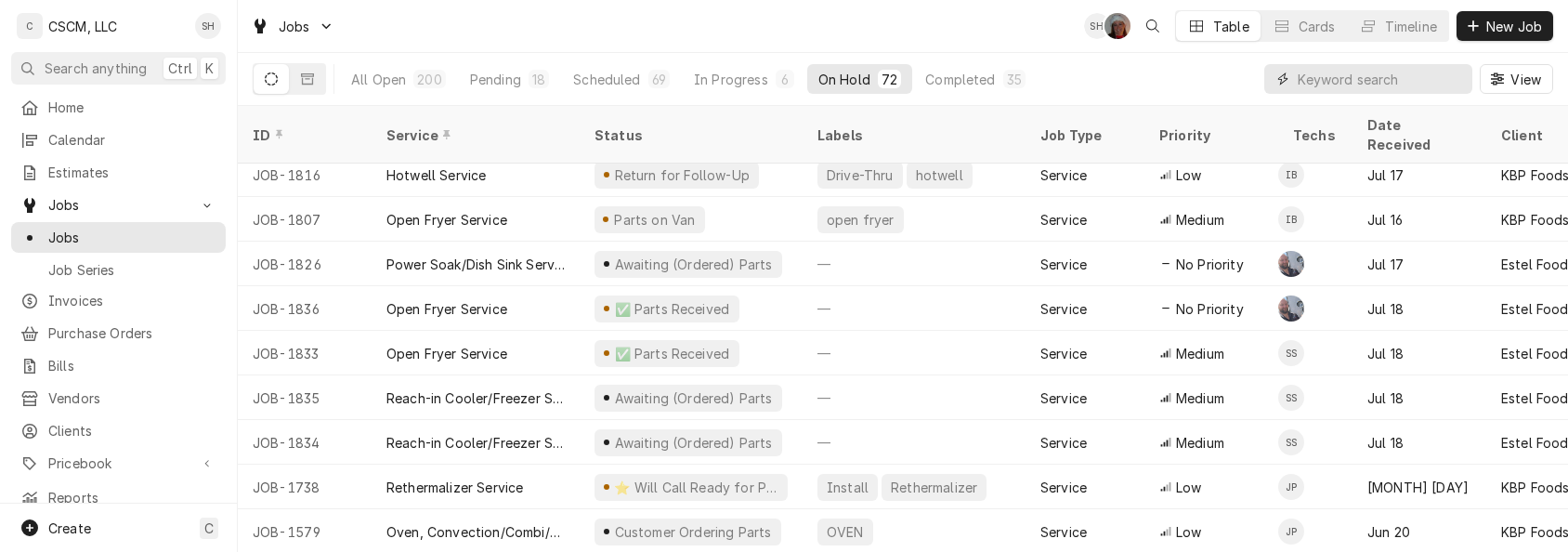 click at bounding box center (1380, 79) 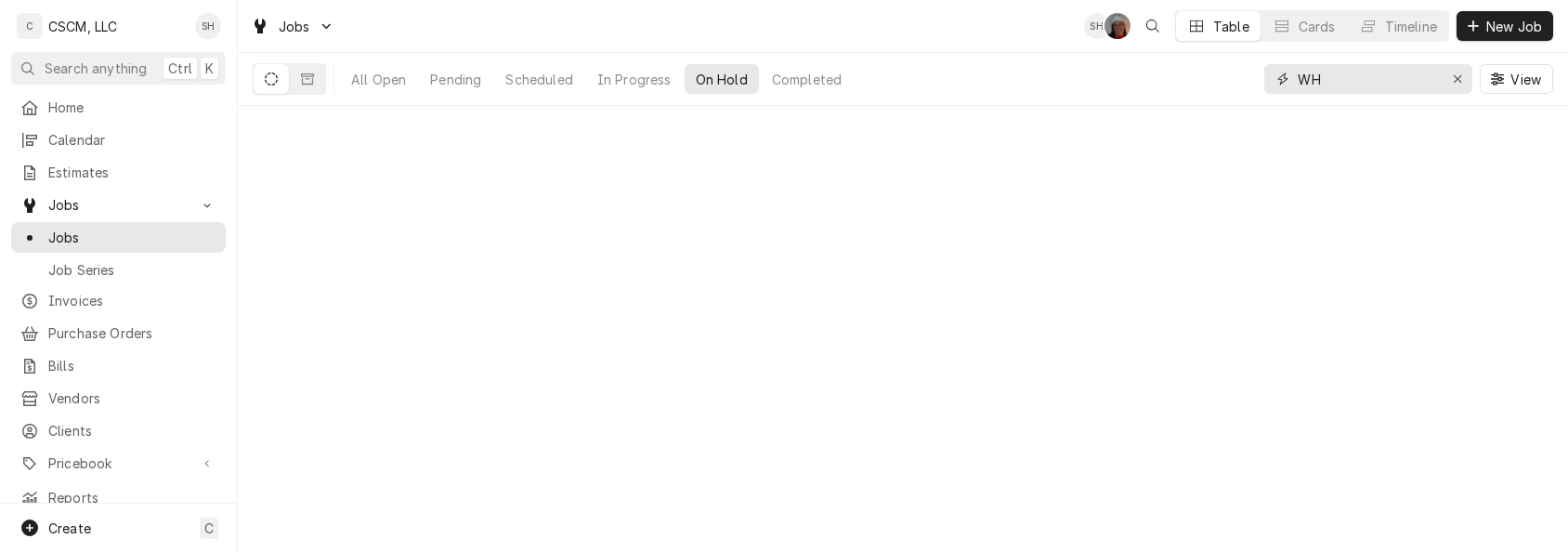 type on "W" 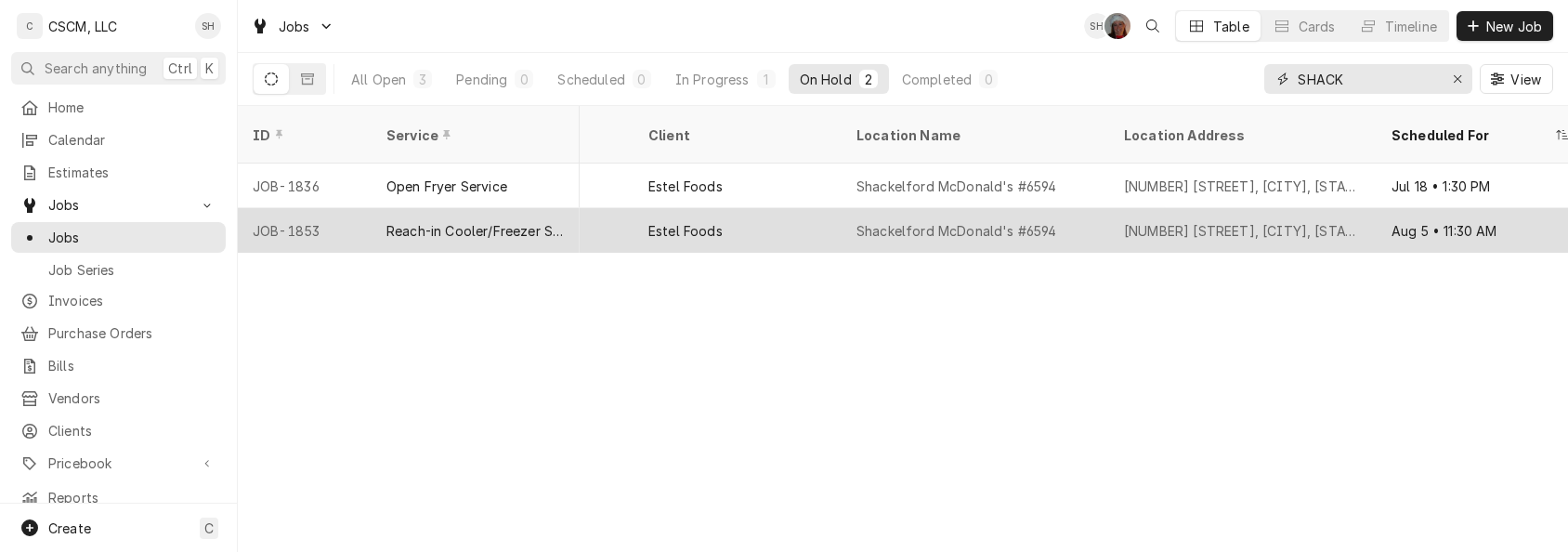 scroll, scrollTop: 0, scrollLeft: 0, axis: both 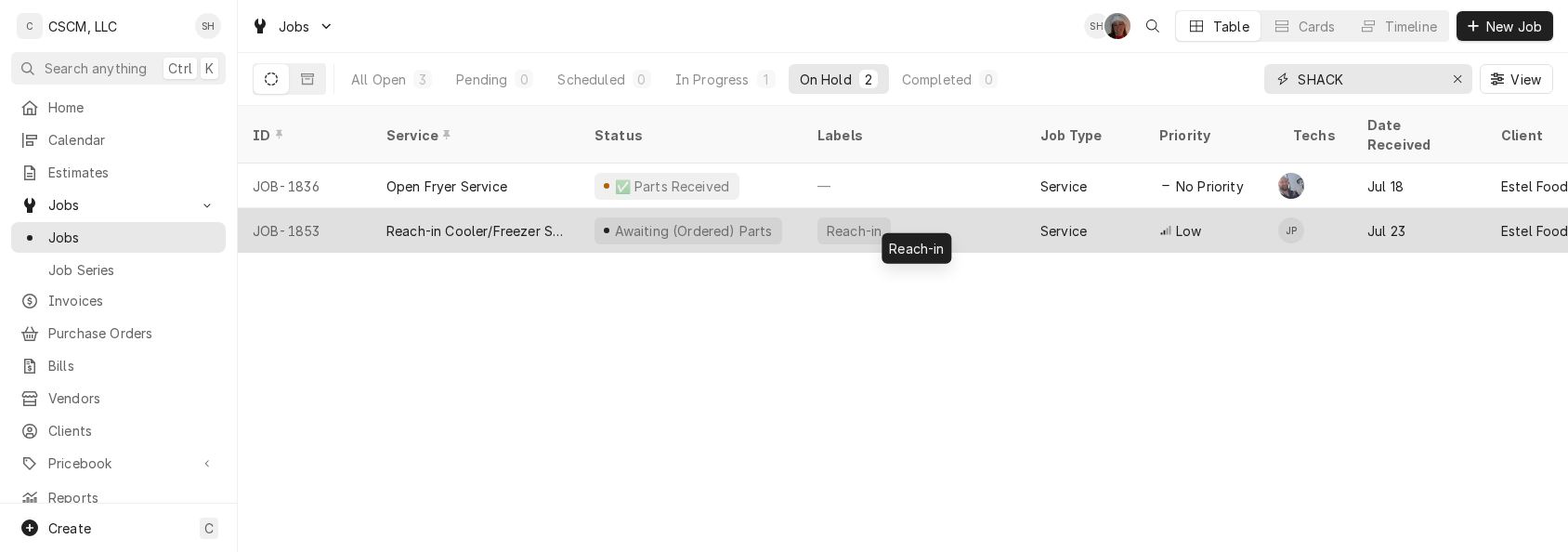 type on "SHACK" 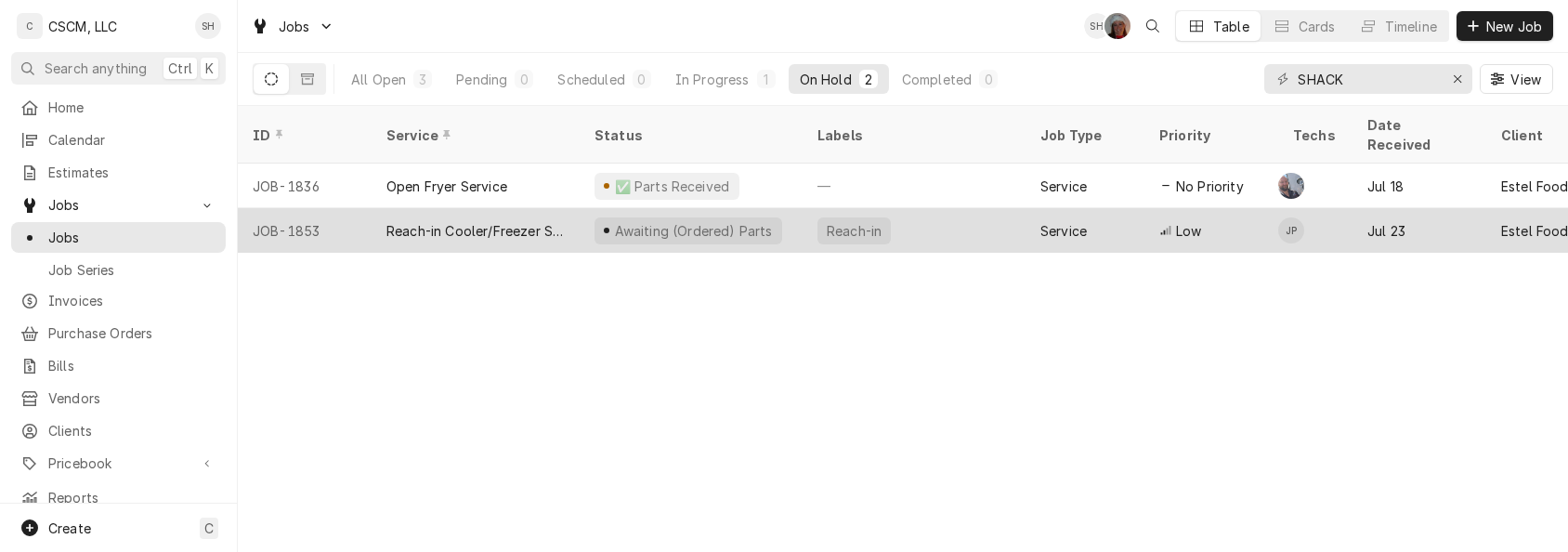 click on "Reach-in" at bounding box center (914, 230) 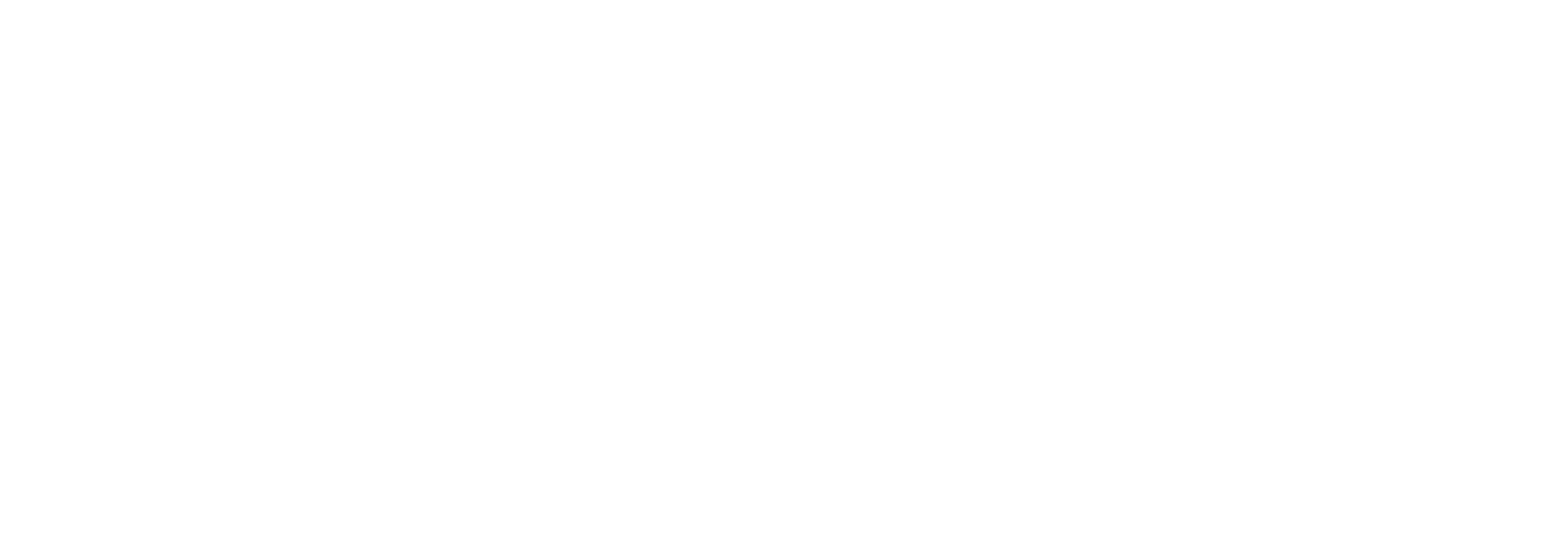 scroll, scrollTop: 0, scrollLeft: 0, axis: both 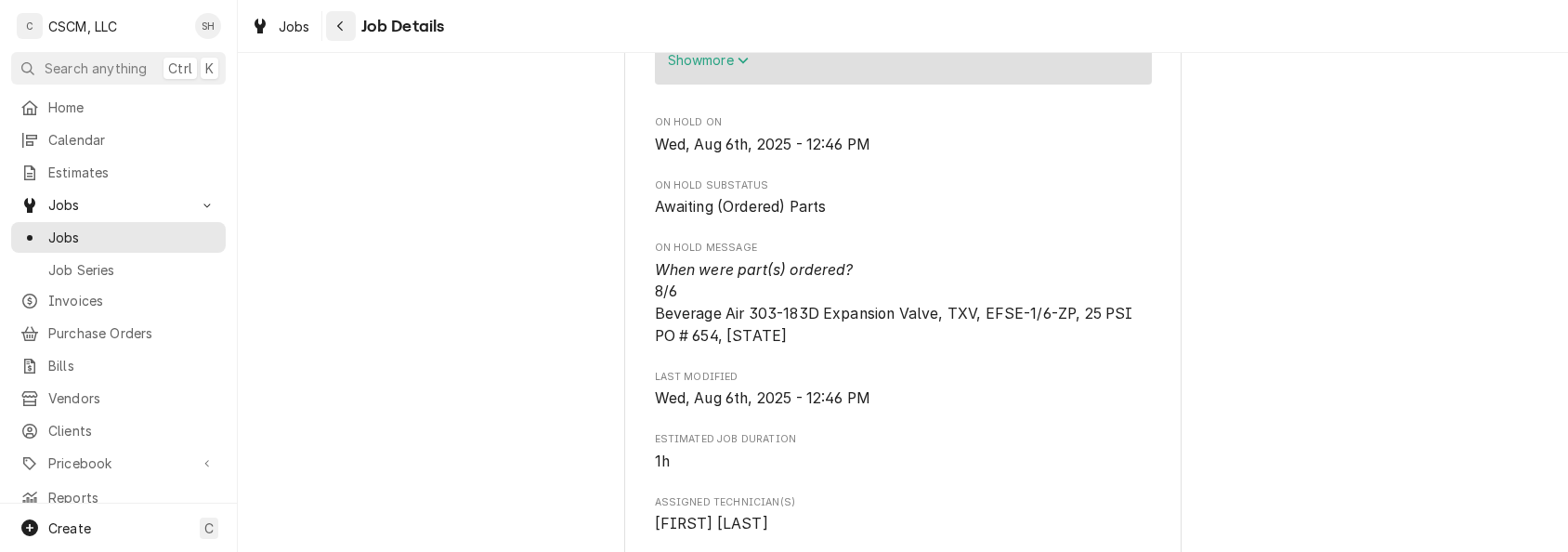 click 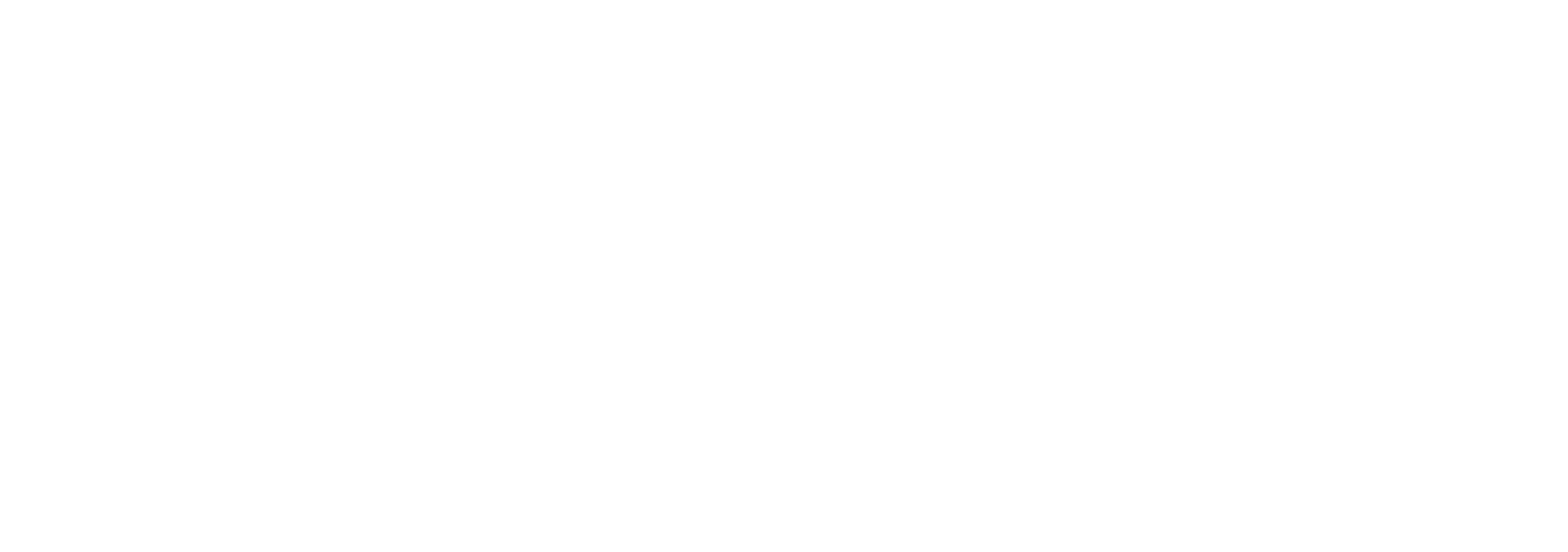 scroll, scrollTop: 0, scrollLeft: 0, axis: both 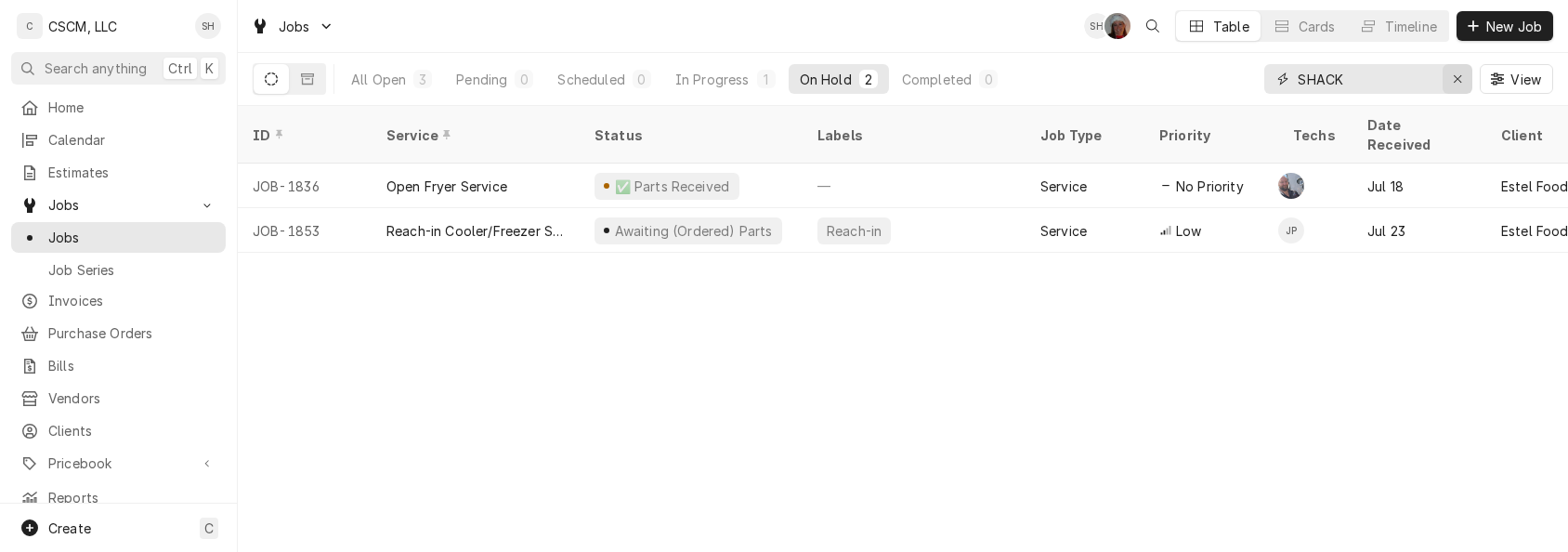 click at bounding box center [1457, 79] 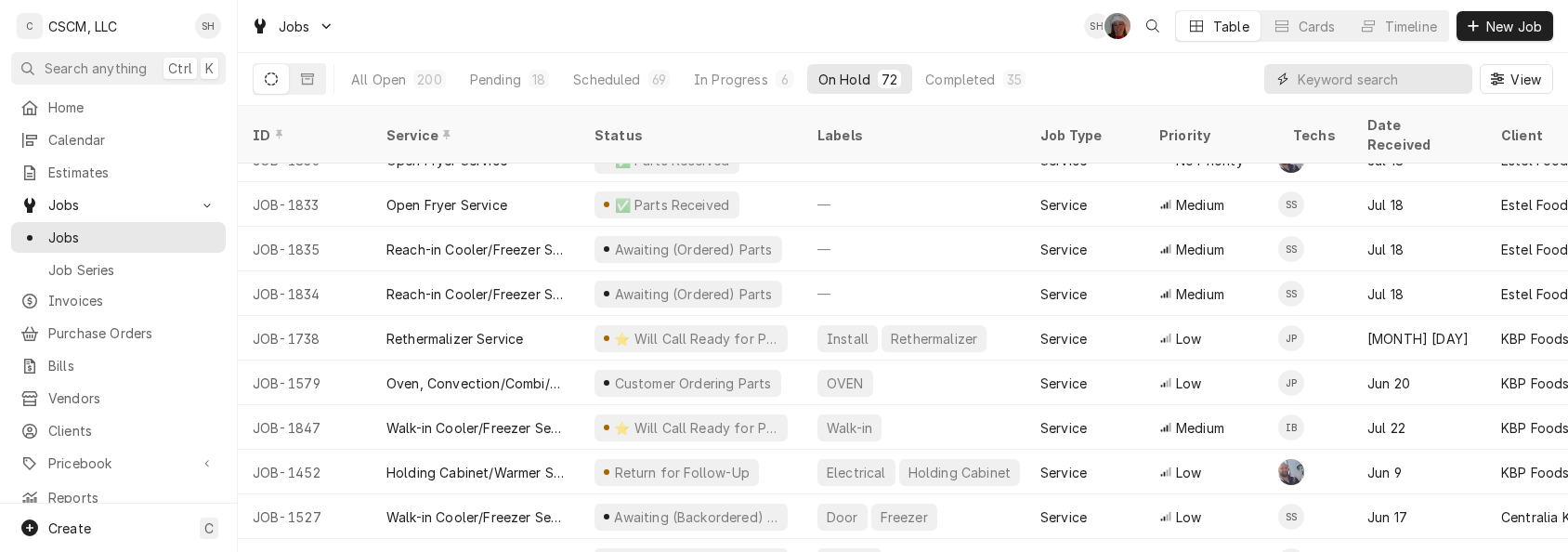 scroll, scrollTop: 959, scrollLeft: 0, axis: vertical 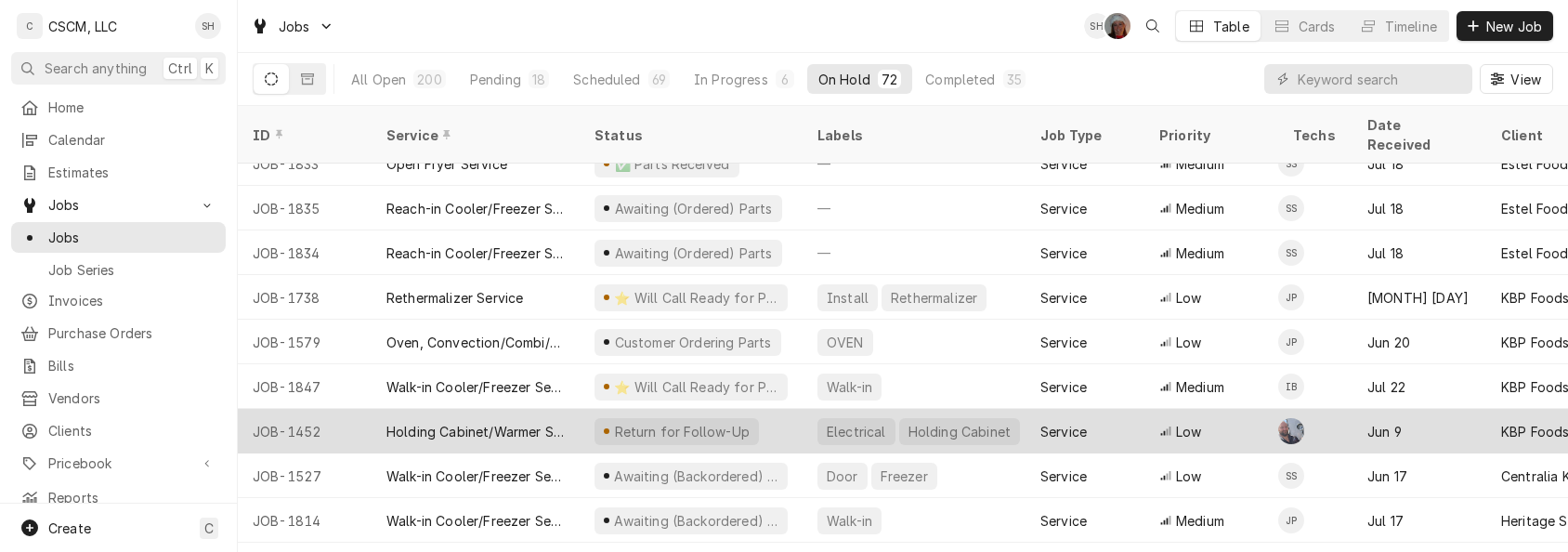 click on "Jun 9" at bounding box center (1419, 431) 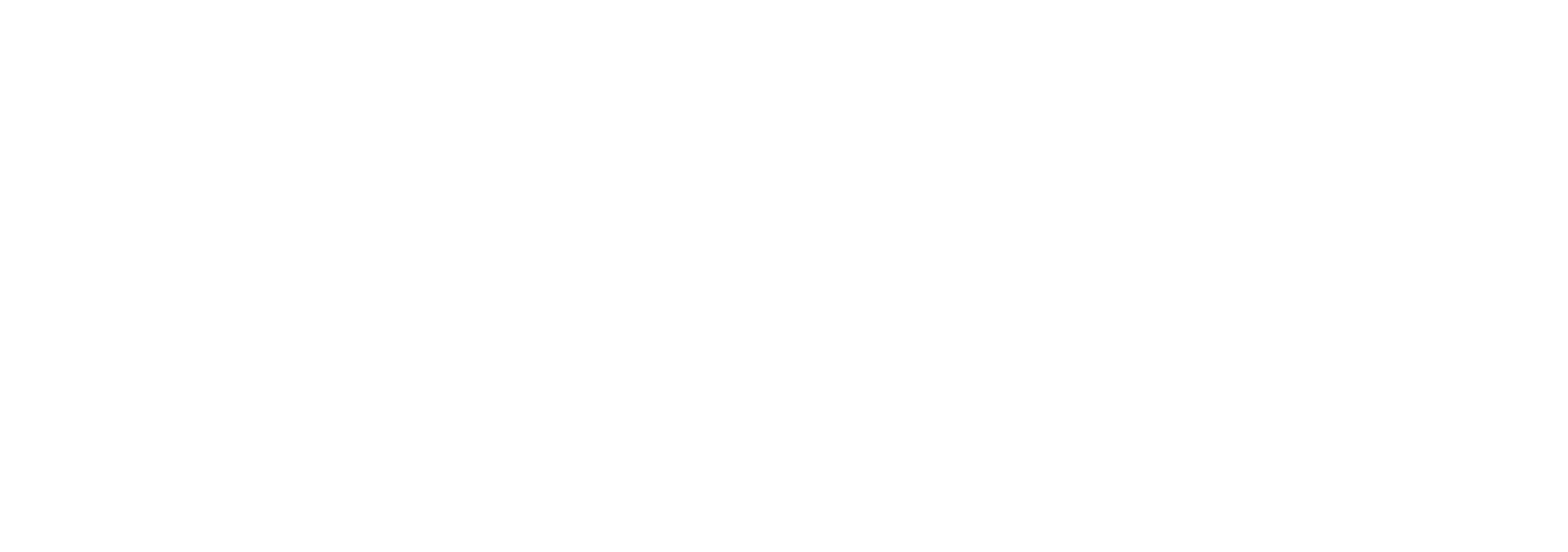 scroll, scrollTop: 0, scrollLeft: 0, axis: both 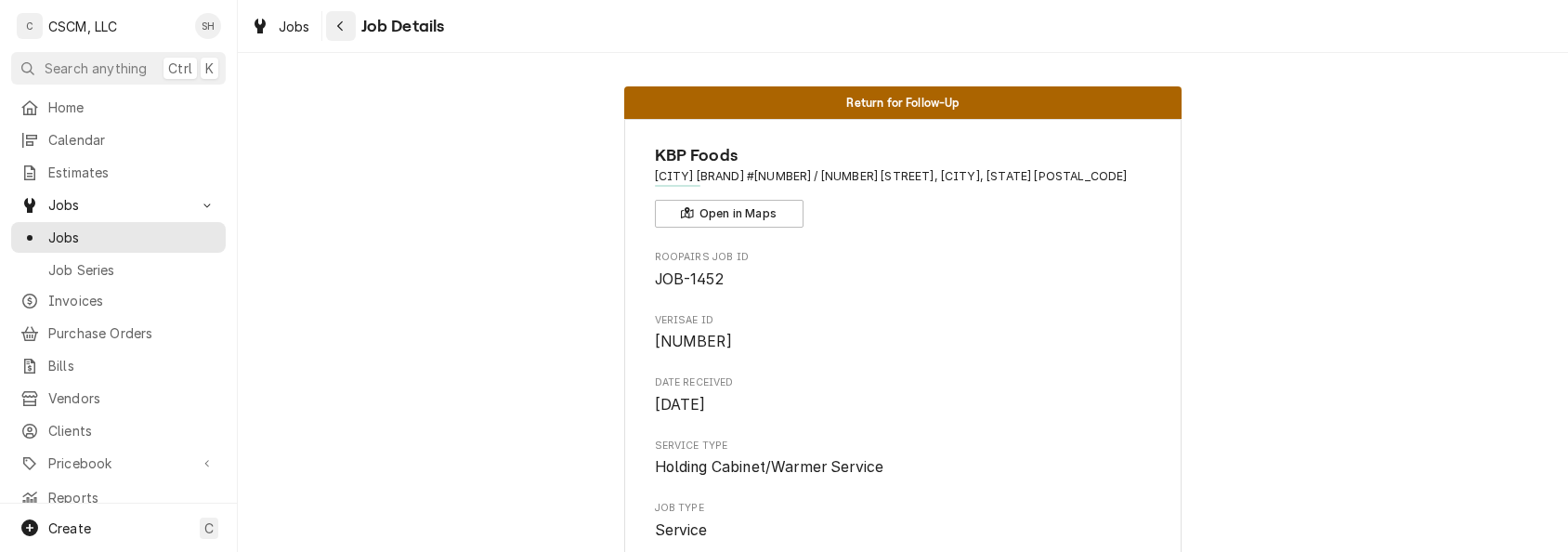click 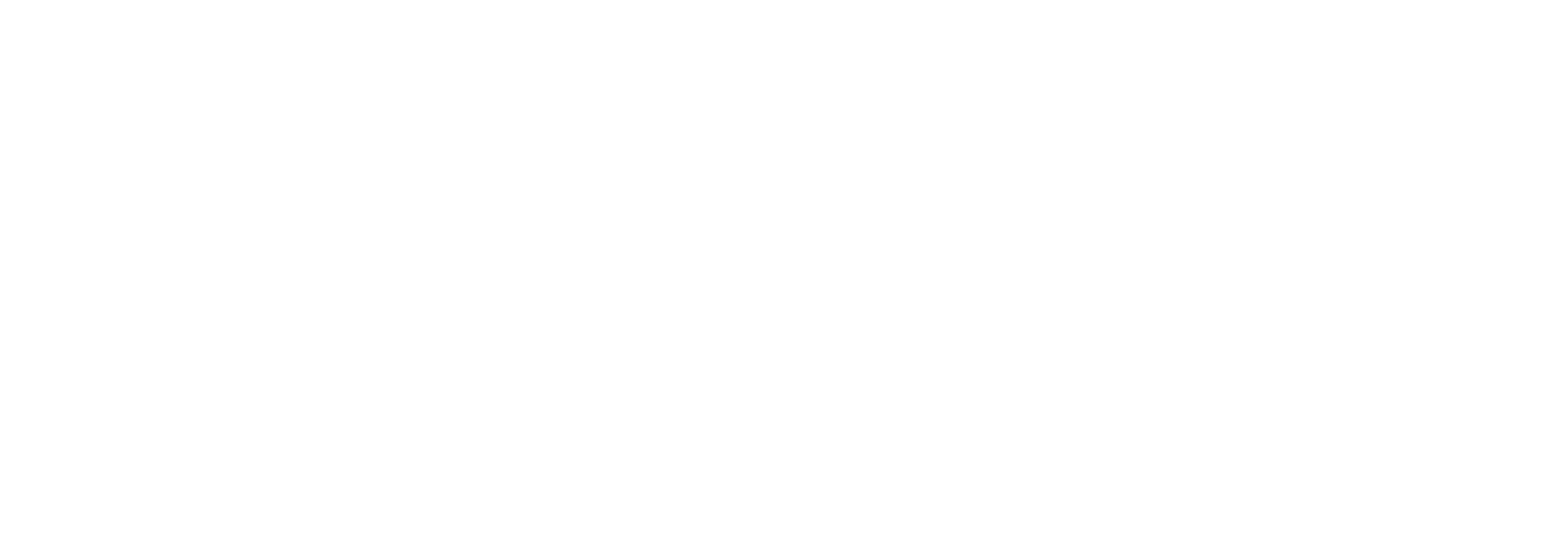 scroll, scrollTop: 0, scrollLeft: 0, axis: both 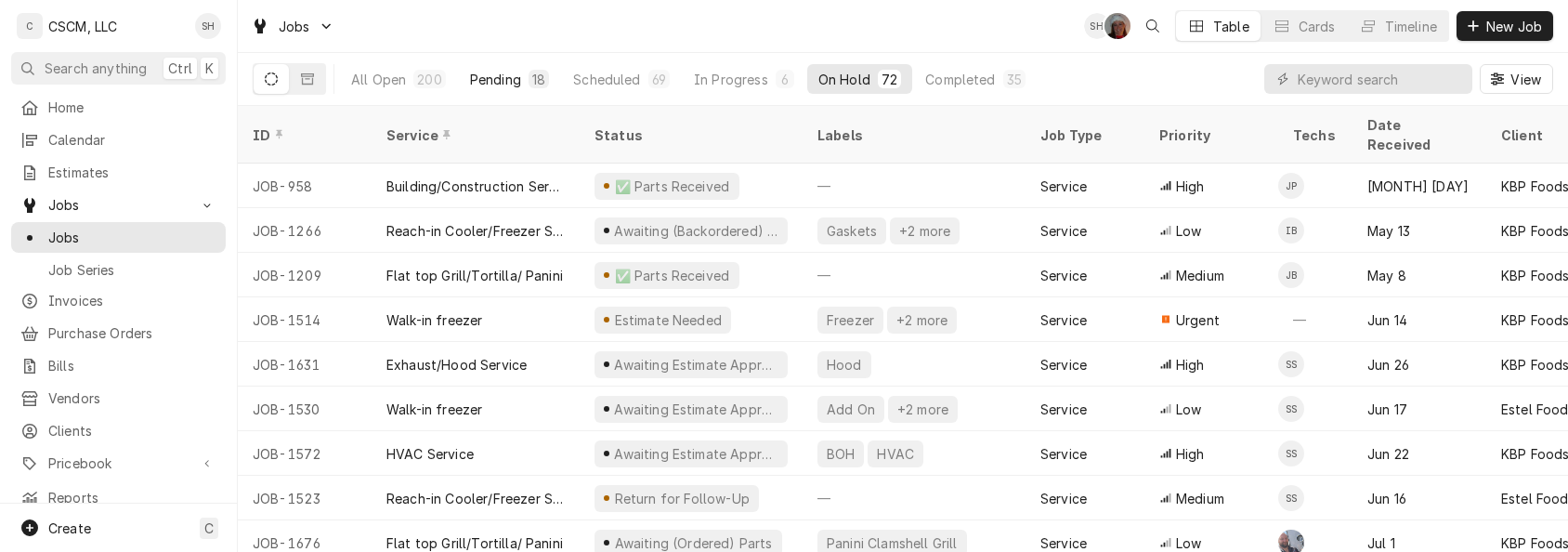 click on "Pending" at bounding box center [495, 79] 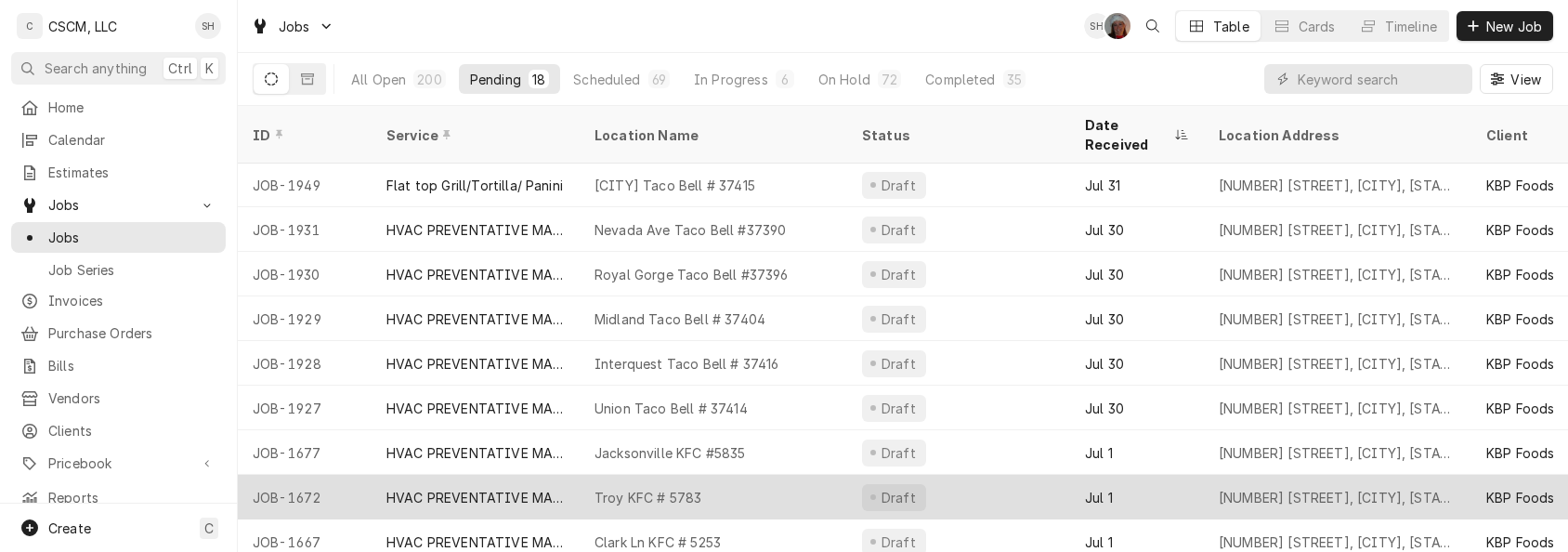 scroll, scrollTop: 335, scrollLeft: 0, axis: vertical 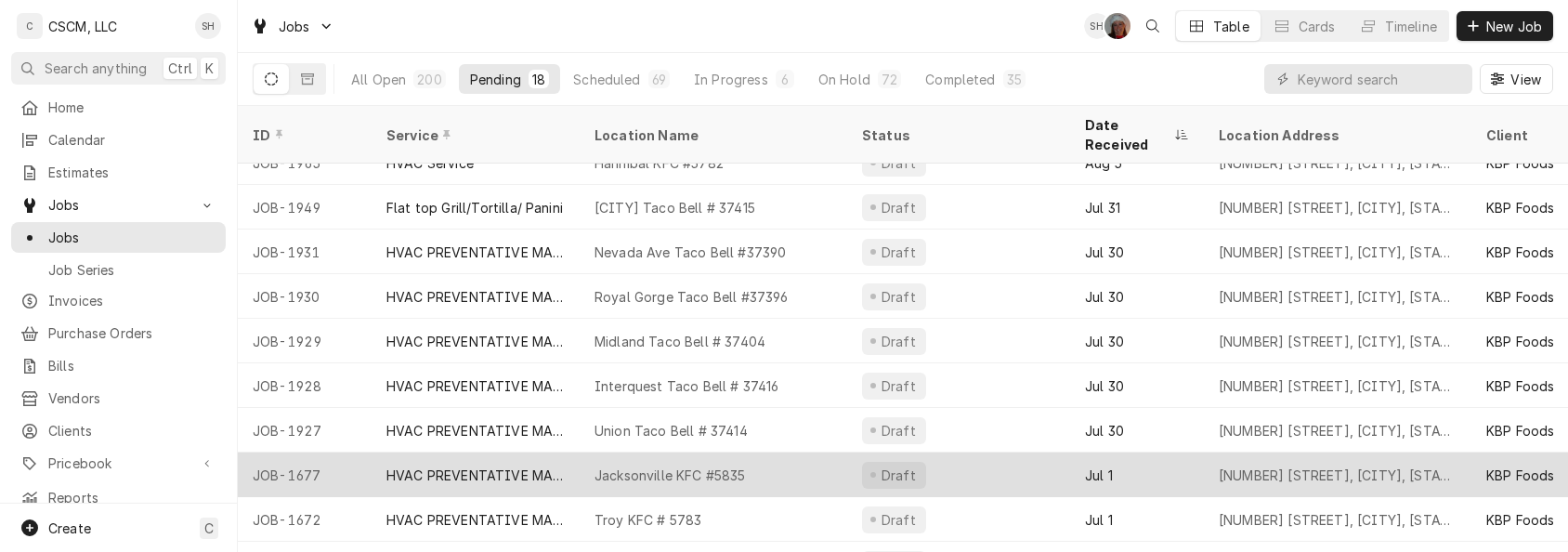 click on "Jacksonville KFC #5835" at bounding box center (713, 475) 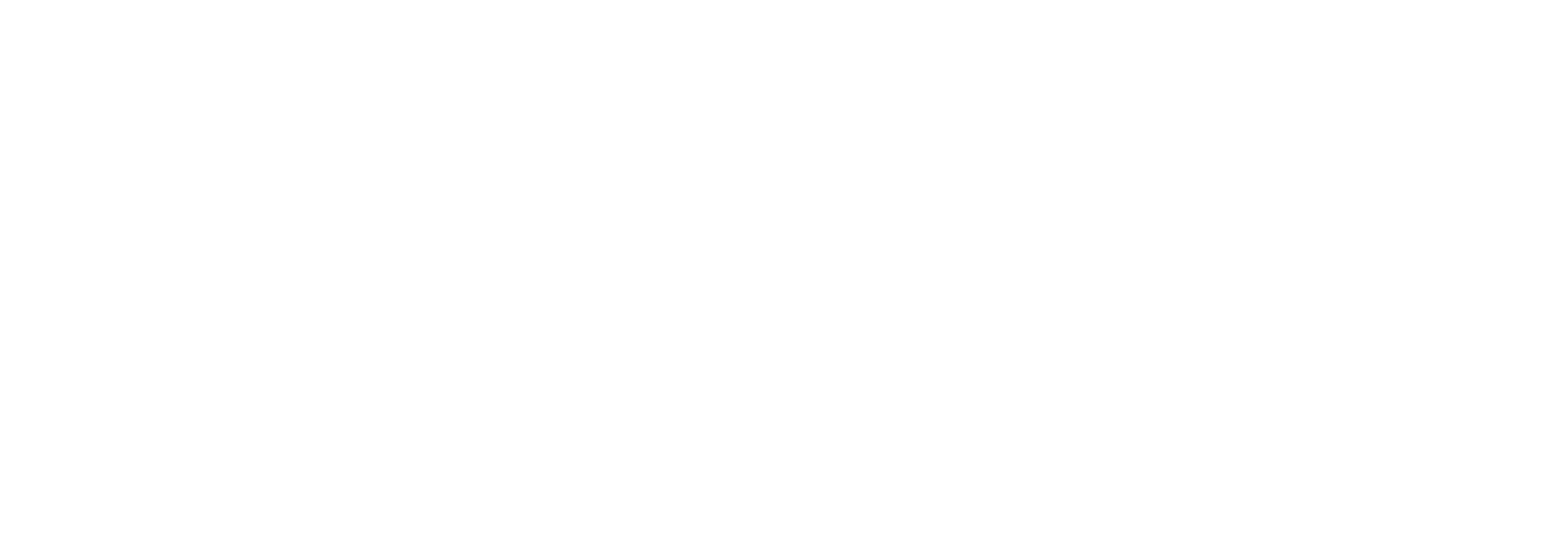 scroll, scrollTop: 0, scrollLeft: 0, axis: both 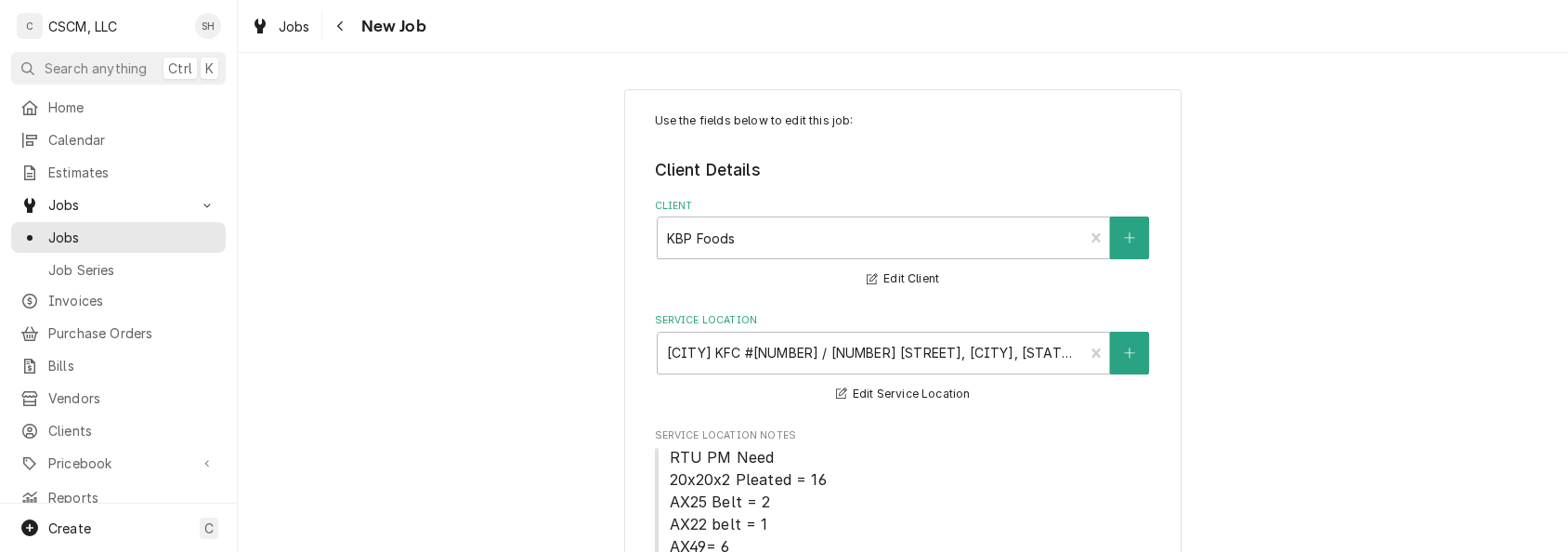 type on "x" 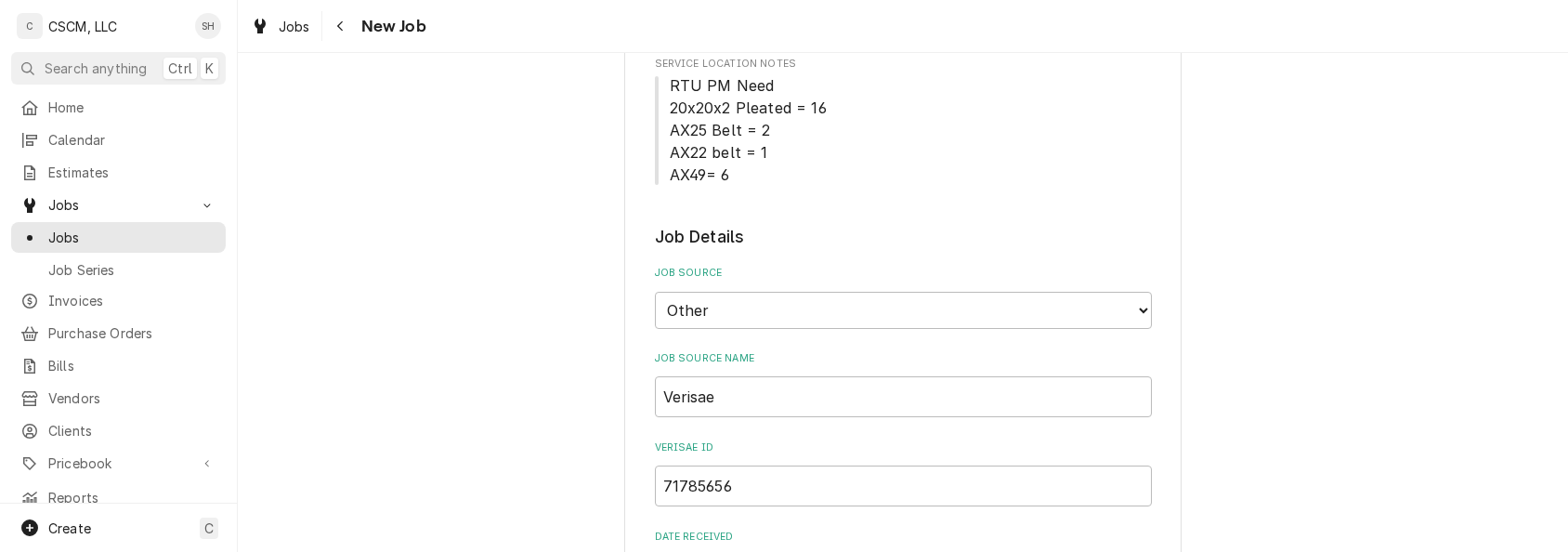 scroll, scrollTop: 374, scrollLeft: 0, axis: vertical 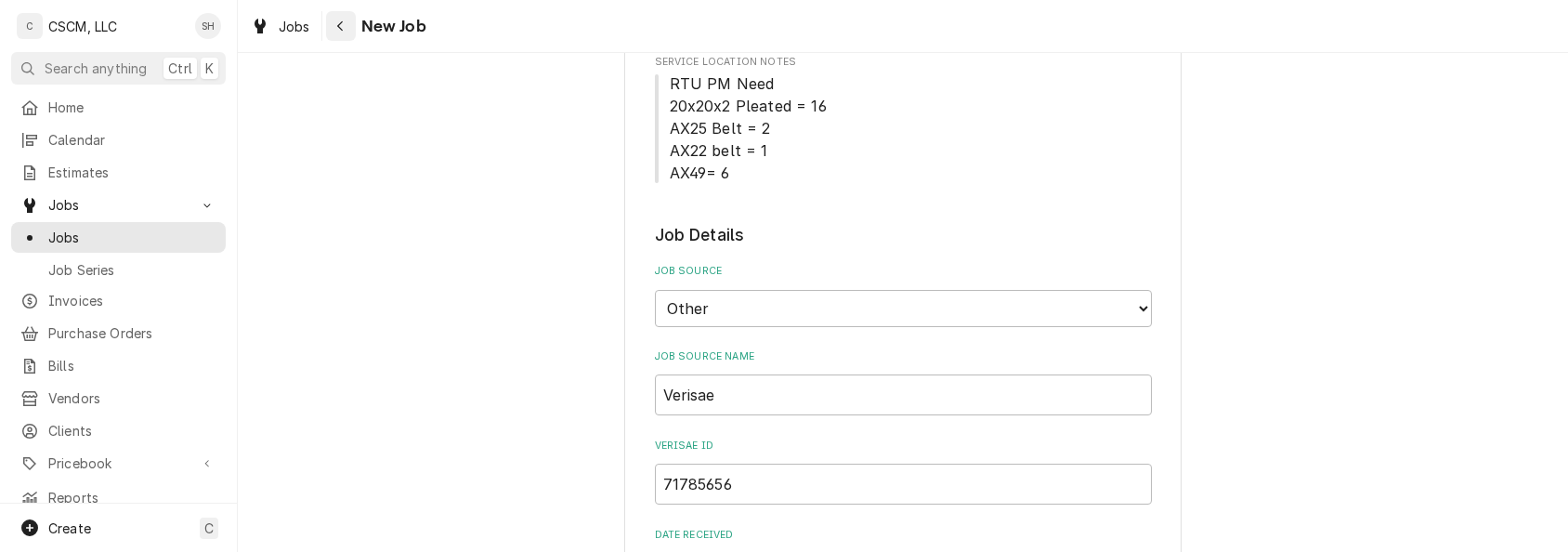 click at bounding box center [341, 26] 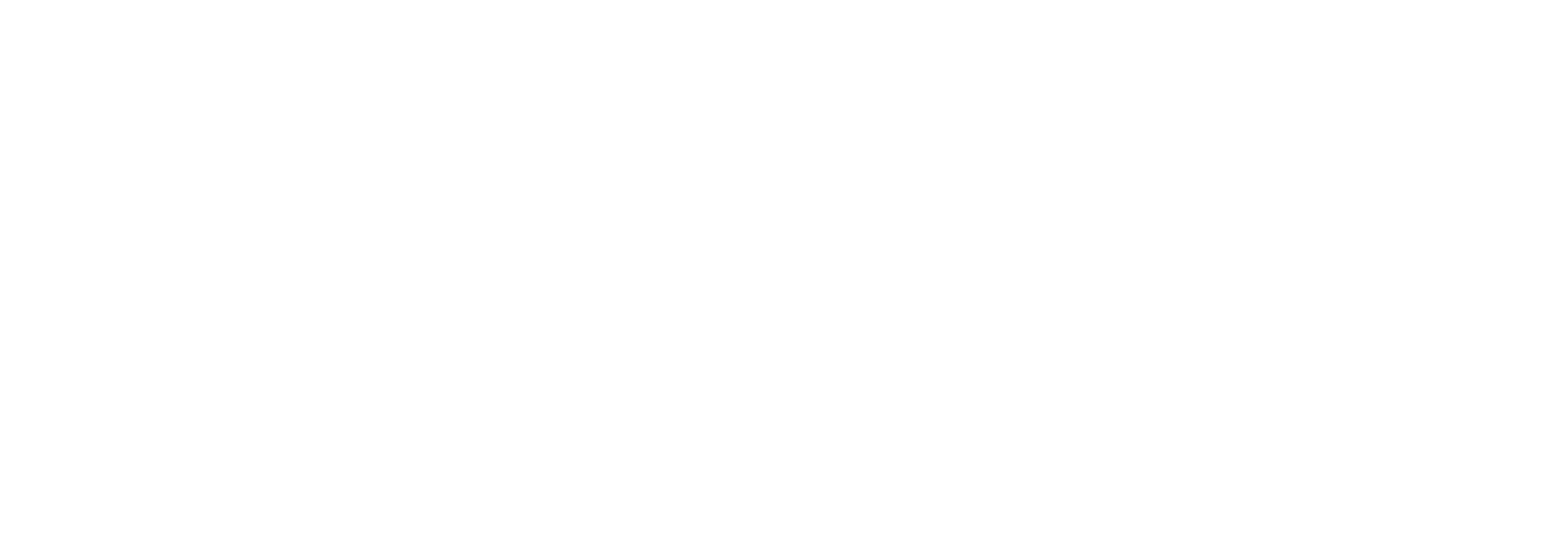 scroll, scrollTop: 0, scrollLeft: 0, axis: both 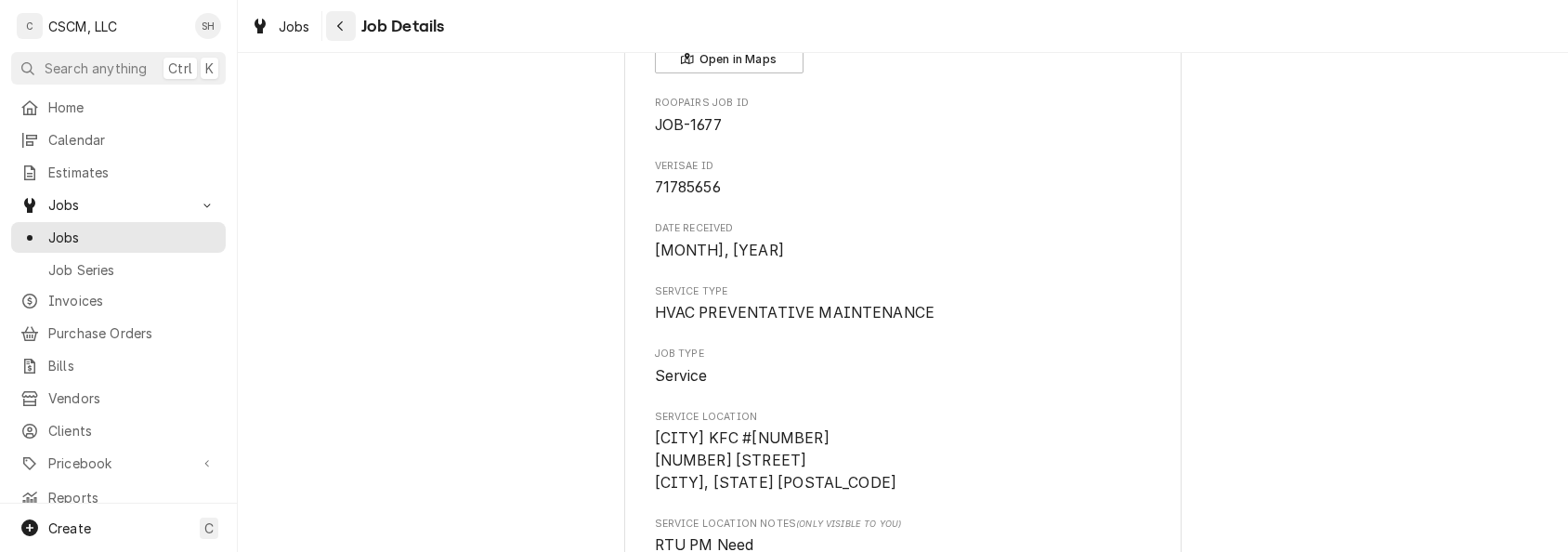 click at bounding box center [341, 26] 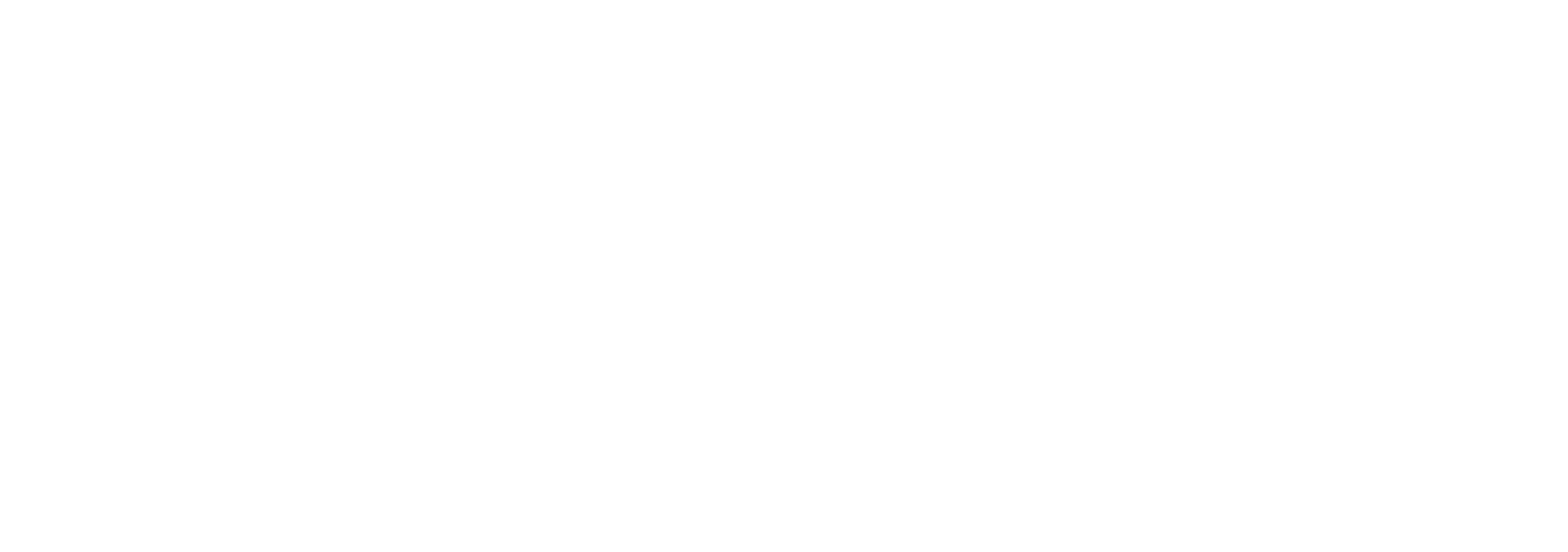 scroll, scrollTop: 0, scrollLeft: 0, axis: both 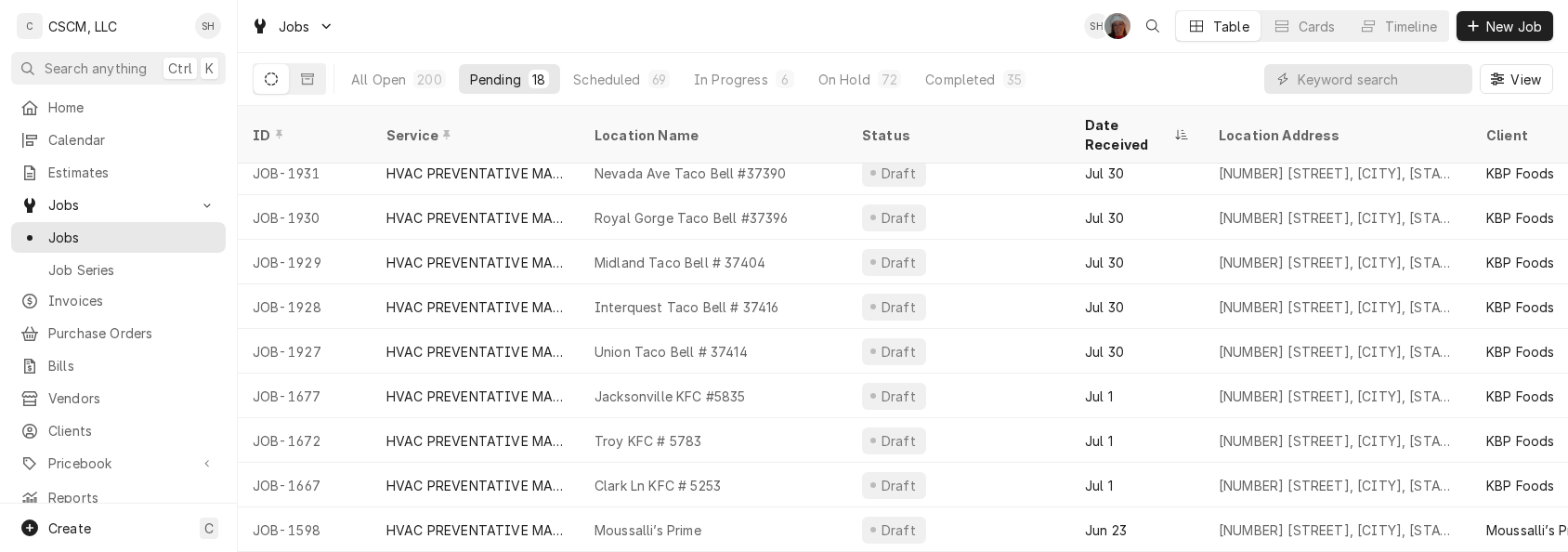 click on "HVAC PREVENTATIVE MAINTENANCE" at bounding box center (476, 262) 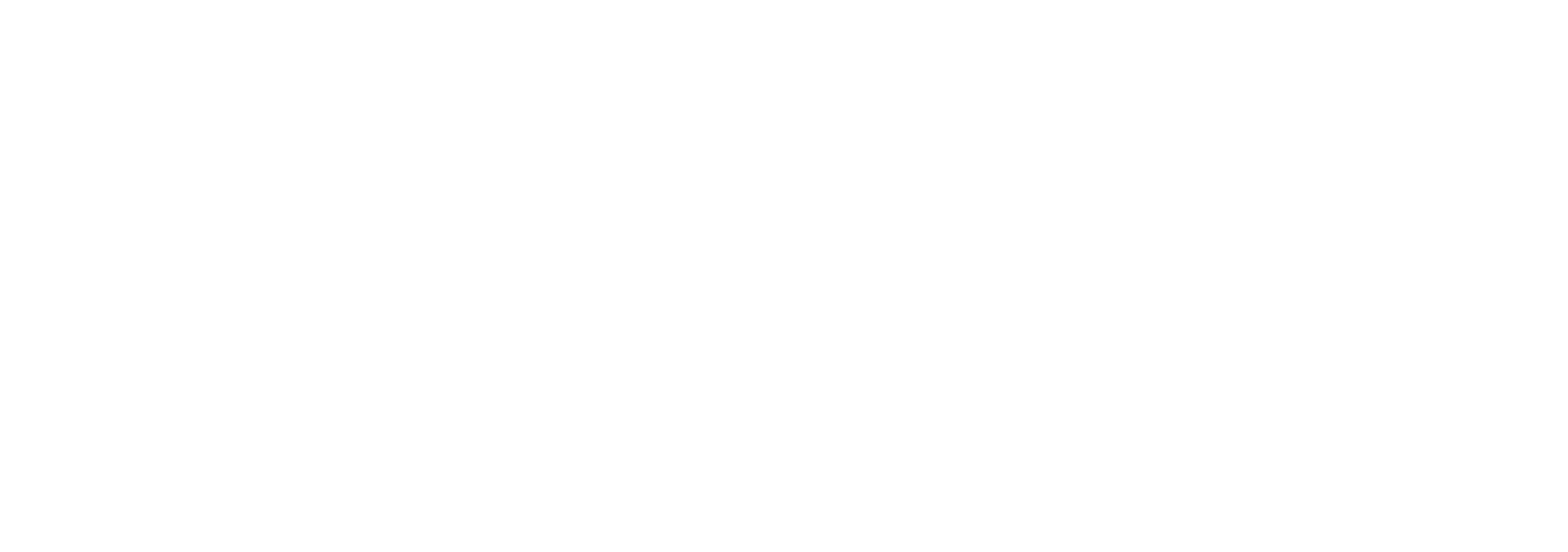 scroll, scrollTop: 0, scrollLeft: 0, axis: both 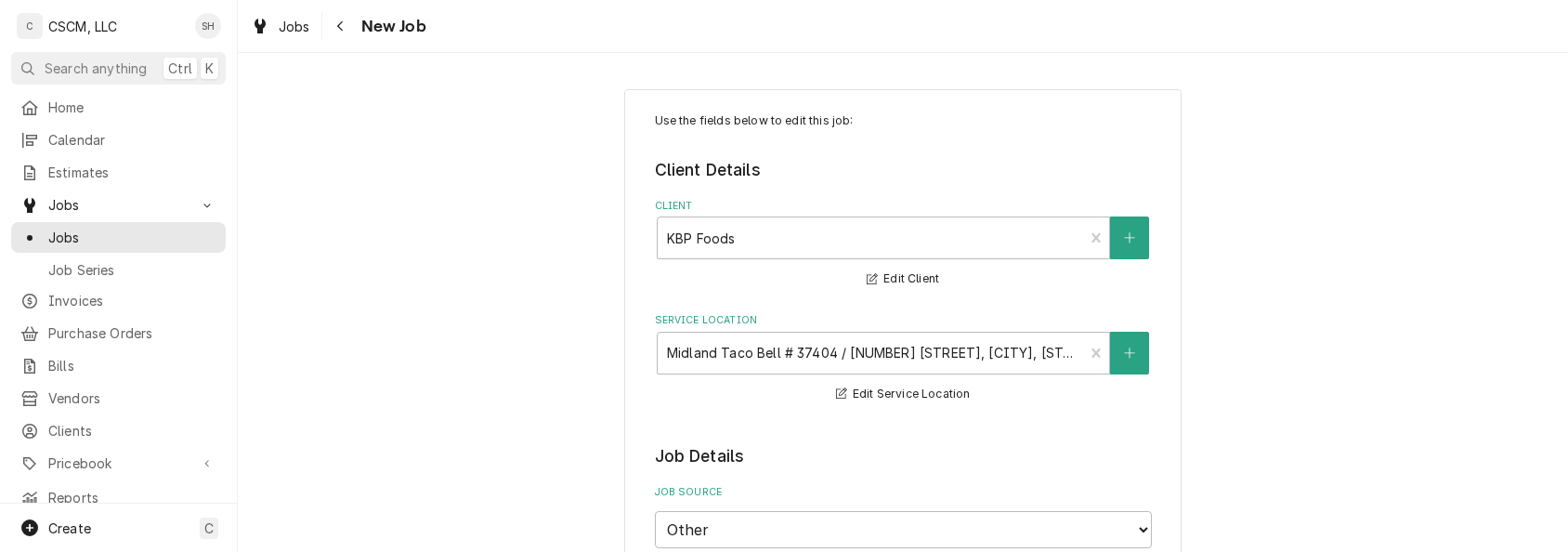 type on "x" 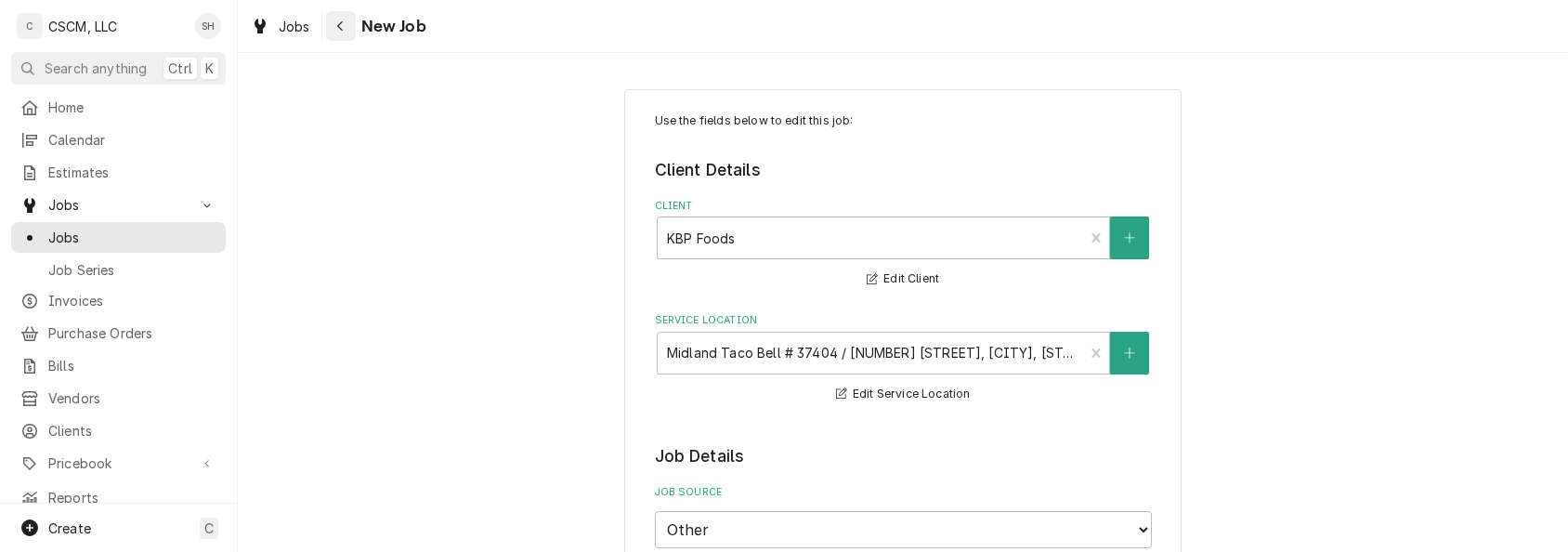 click at bounding box center (341, 26) 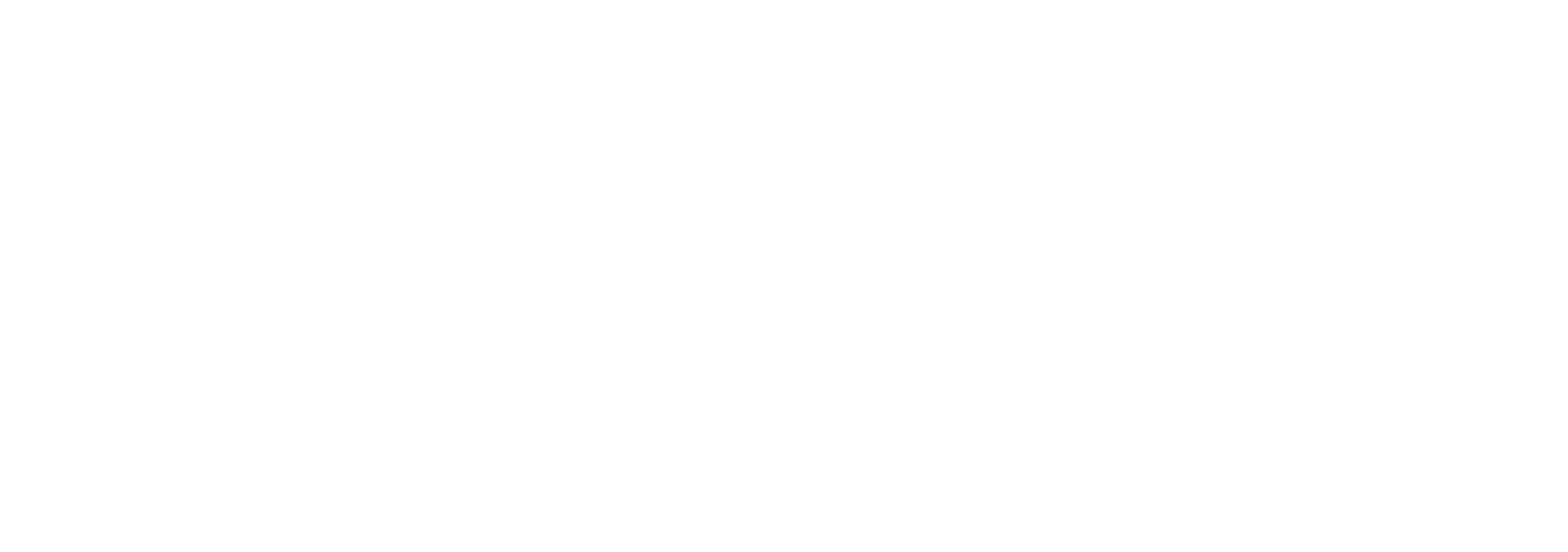 scroll, scrollTop: 0, scrollLeft: 0, axis: both 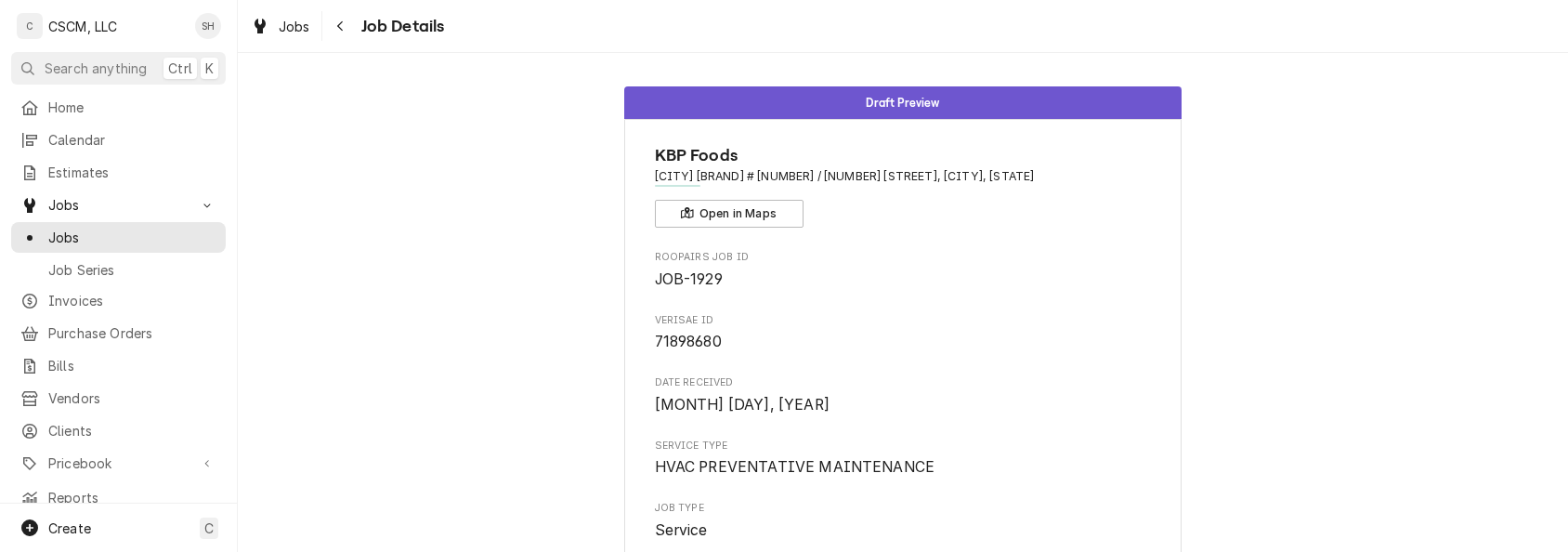 click at bounding box center (341, 26) 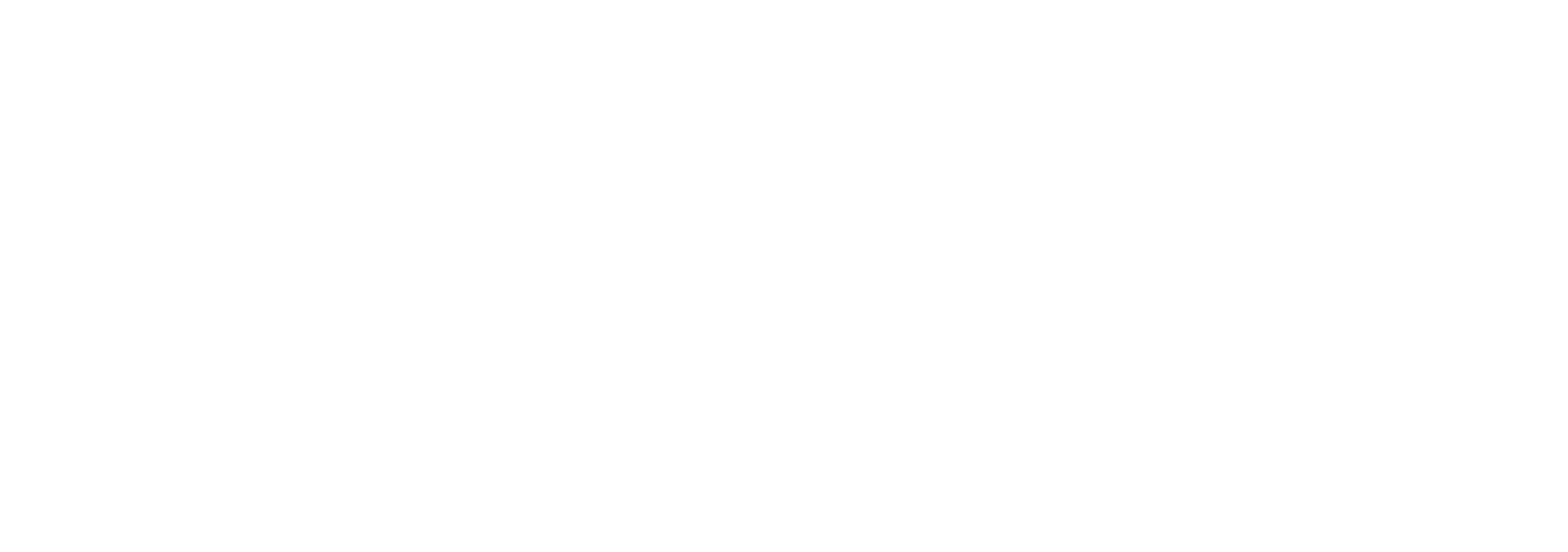 scroll, scrollTop: 0, scrollLeft: 0, axis: both 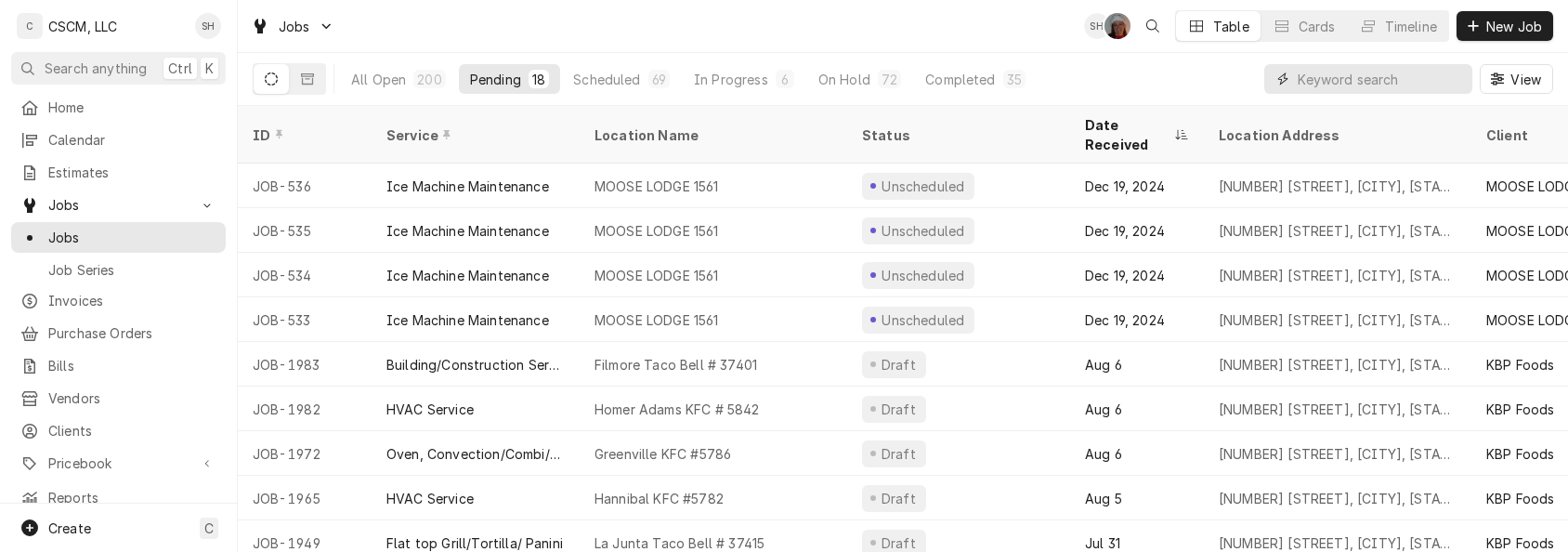 click at bounding box center [1380, 79] 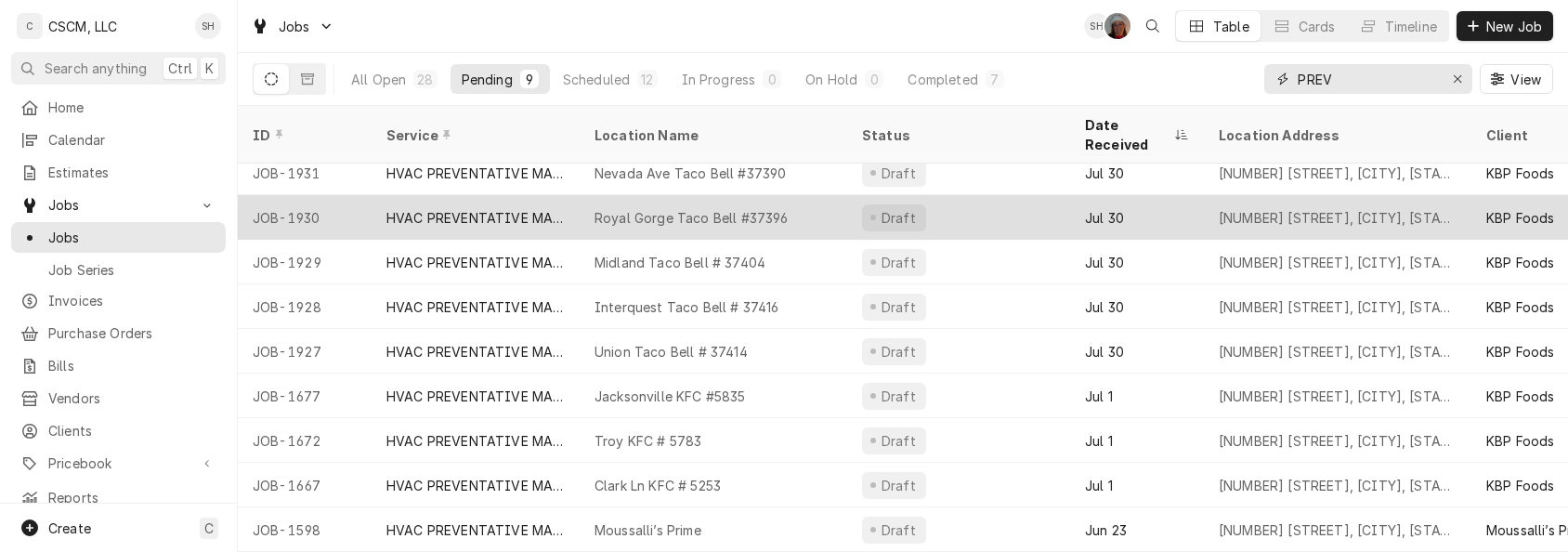 scroll, scrollTop: 0, scrollLeft: 0, axis: both 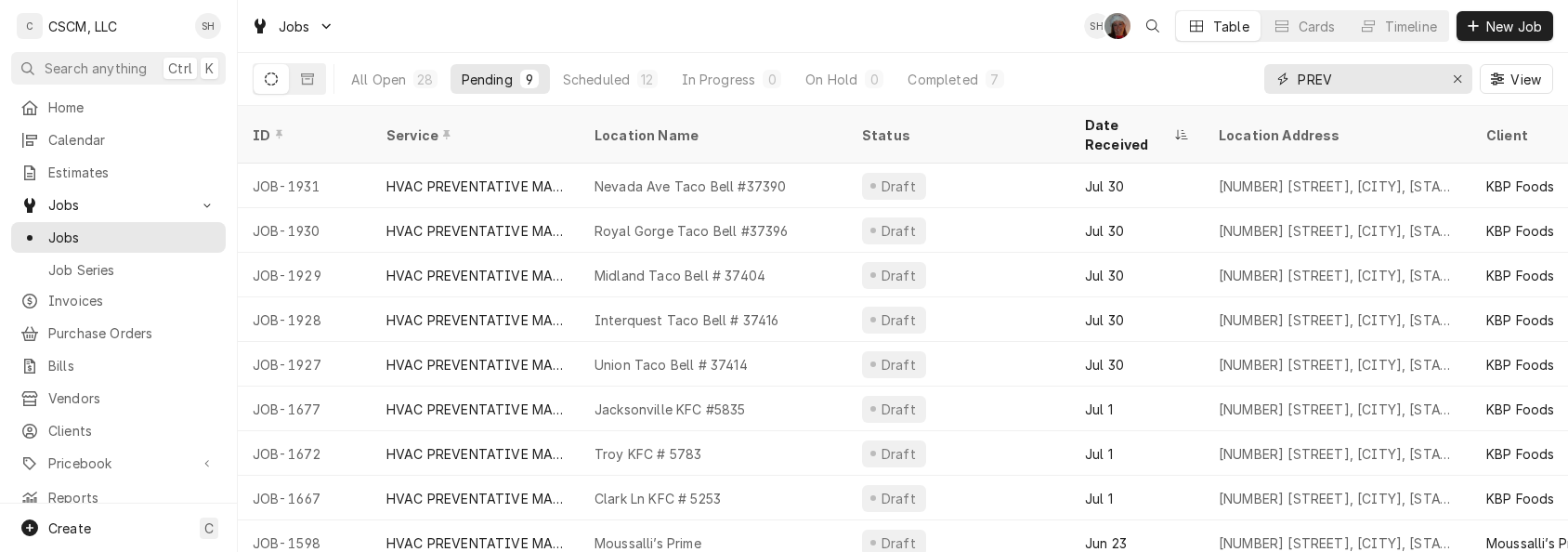 type on "PREV" 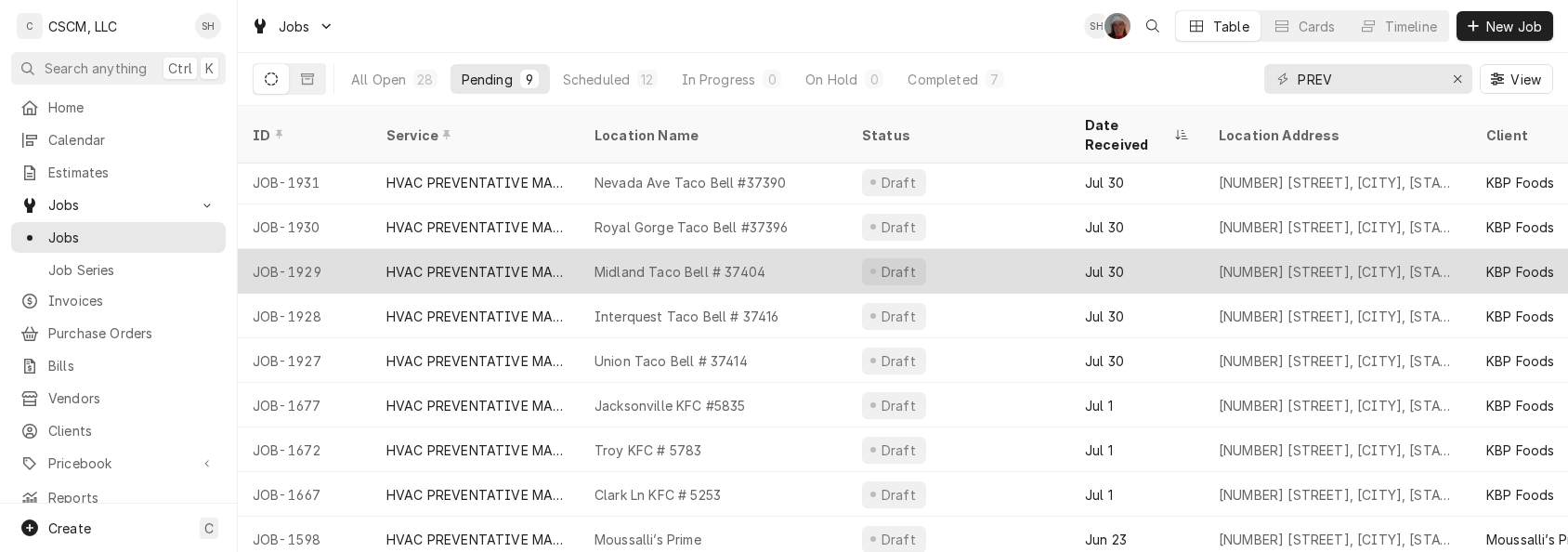 scroll, scrollTop: 0, scrollLeft: 0, axis: both 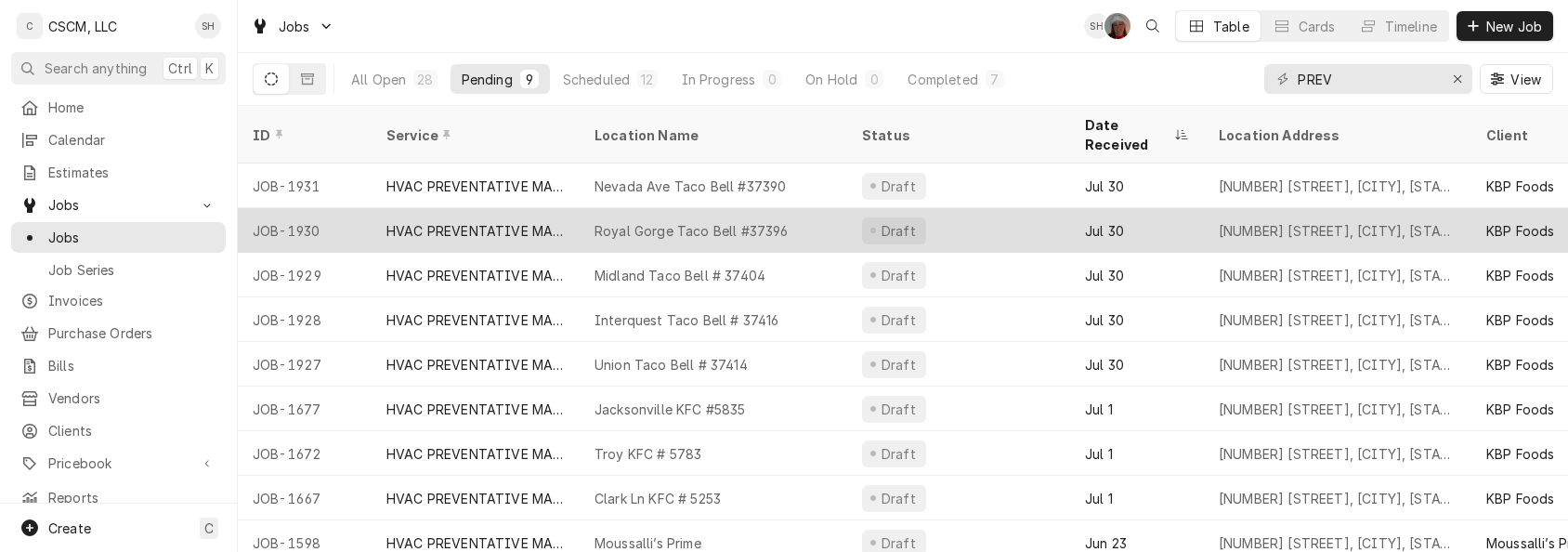 click on "Draft" at bounding box center (959, 230) 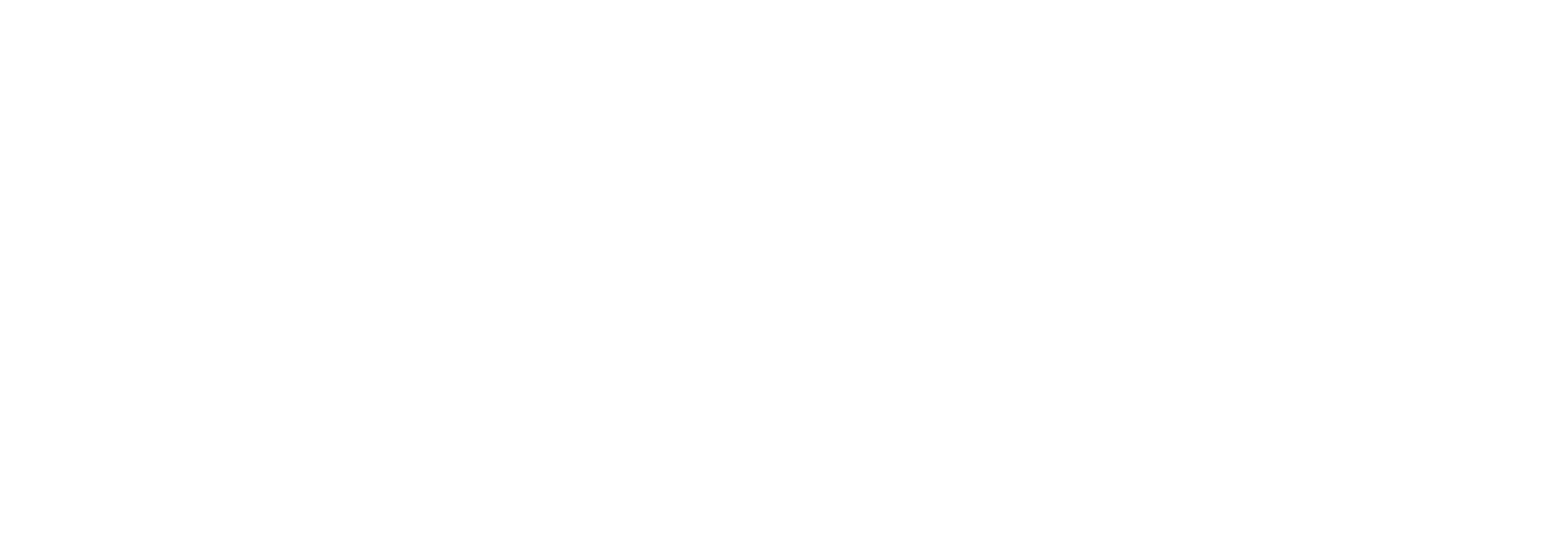 scroll, scrollTop: 0, scrollLeft: 0, axis: both 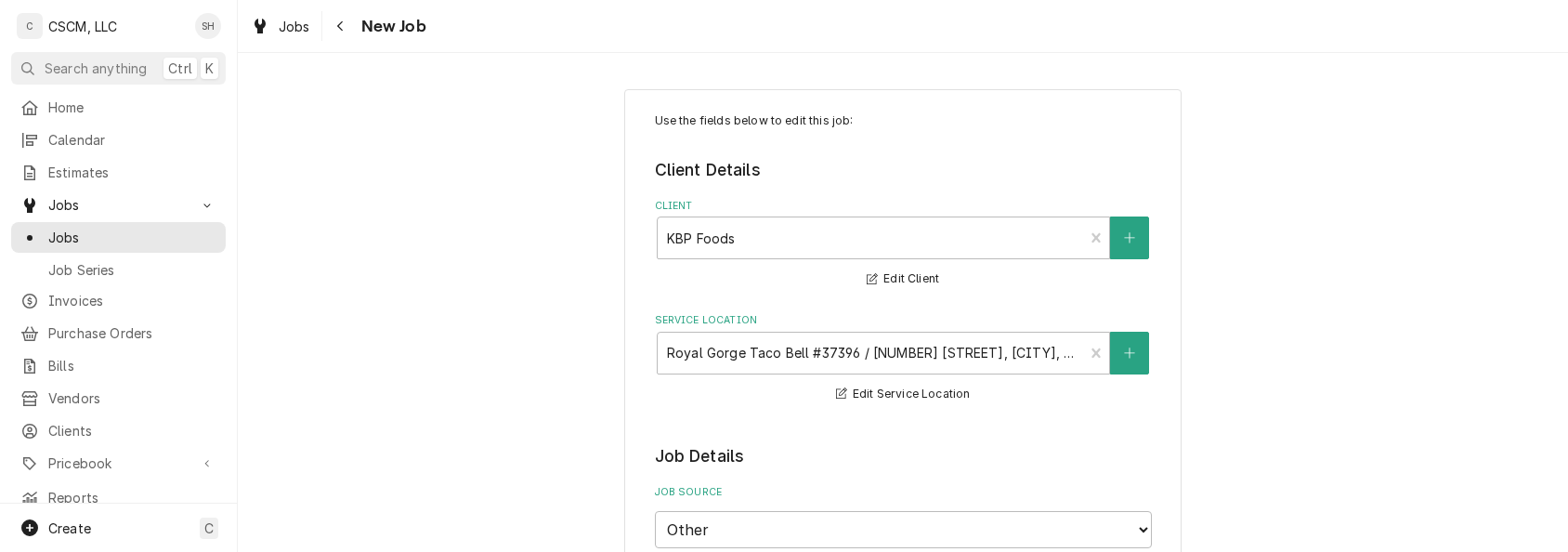 type on "x" 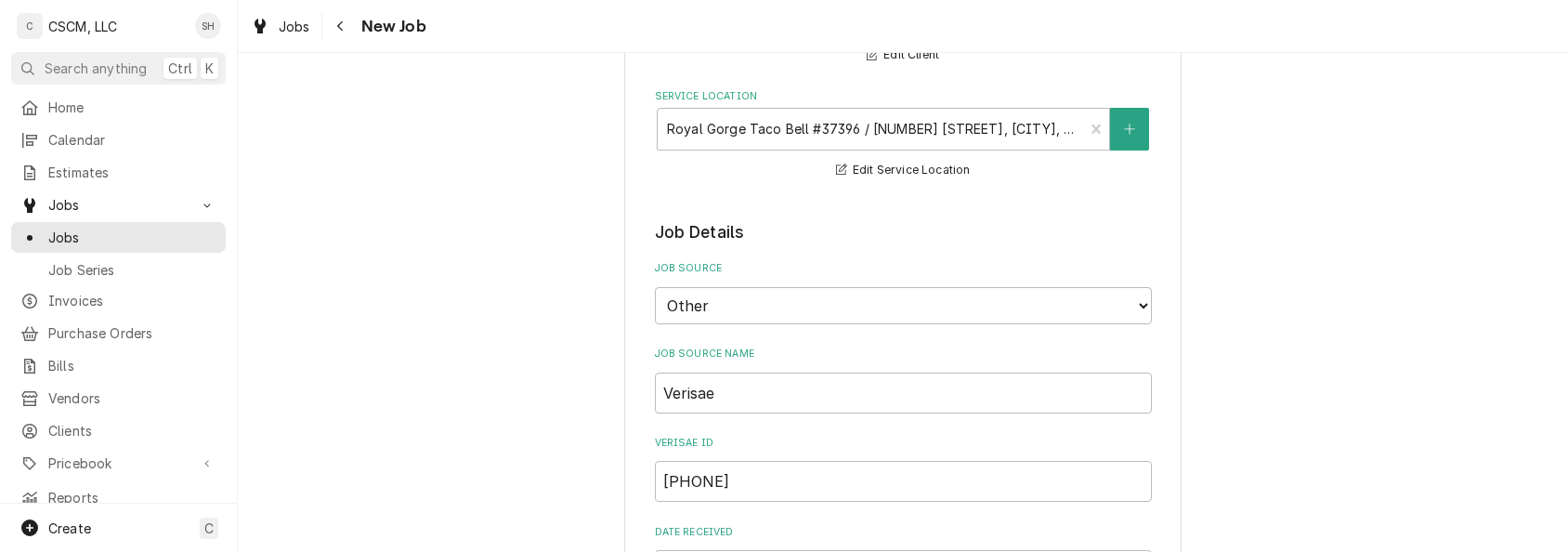 scroll, scrollTop: 0, scrollLeft: 0, axis: both 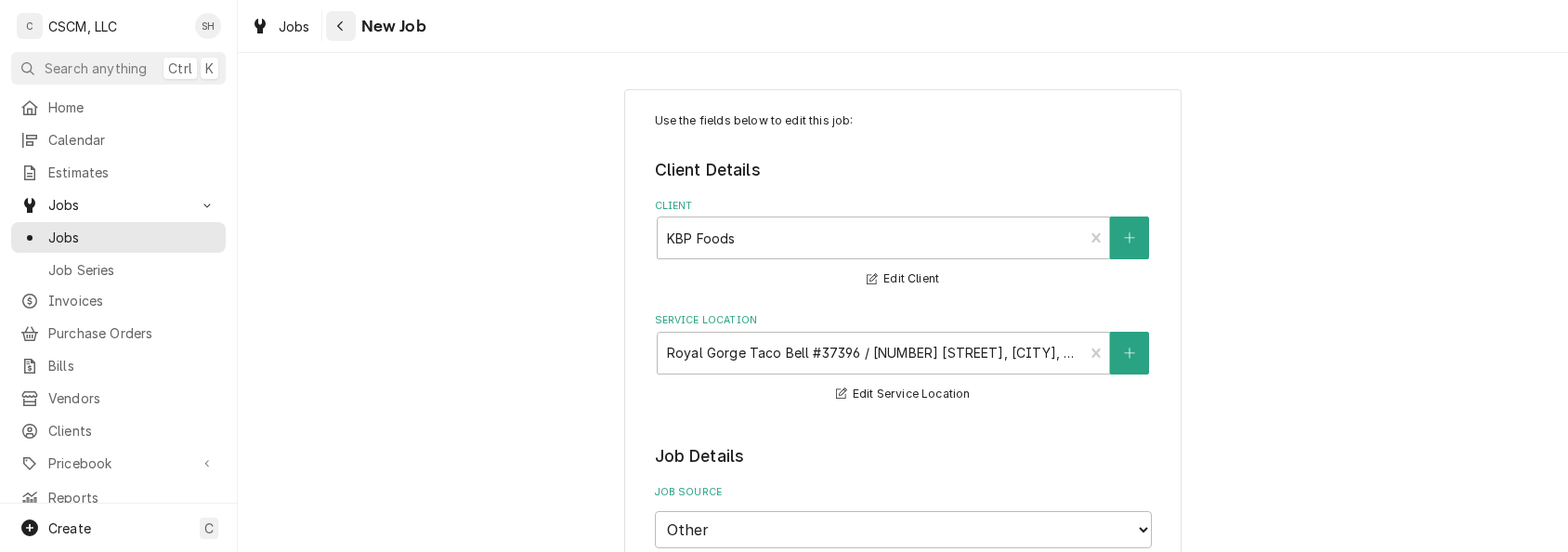 click at bounding box center [341, 26] 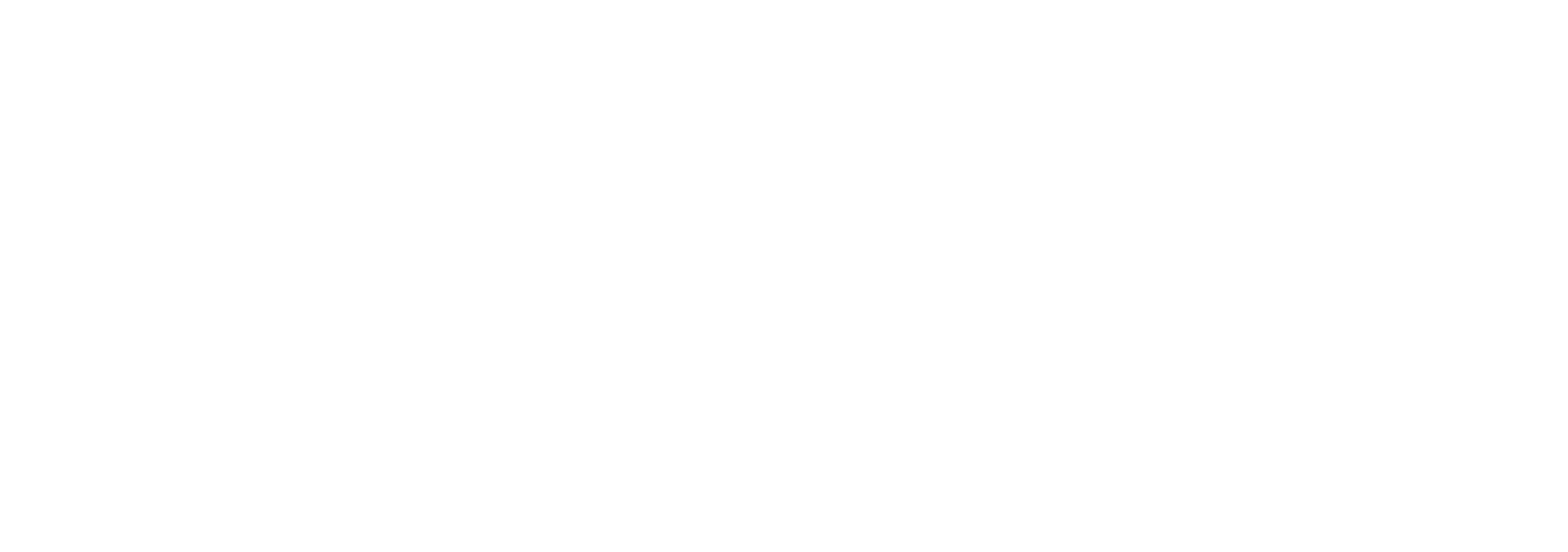 scroll, scrollTop: 0, scrollLeft: 0, axis: both 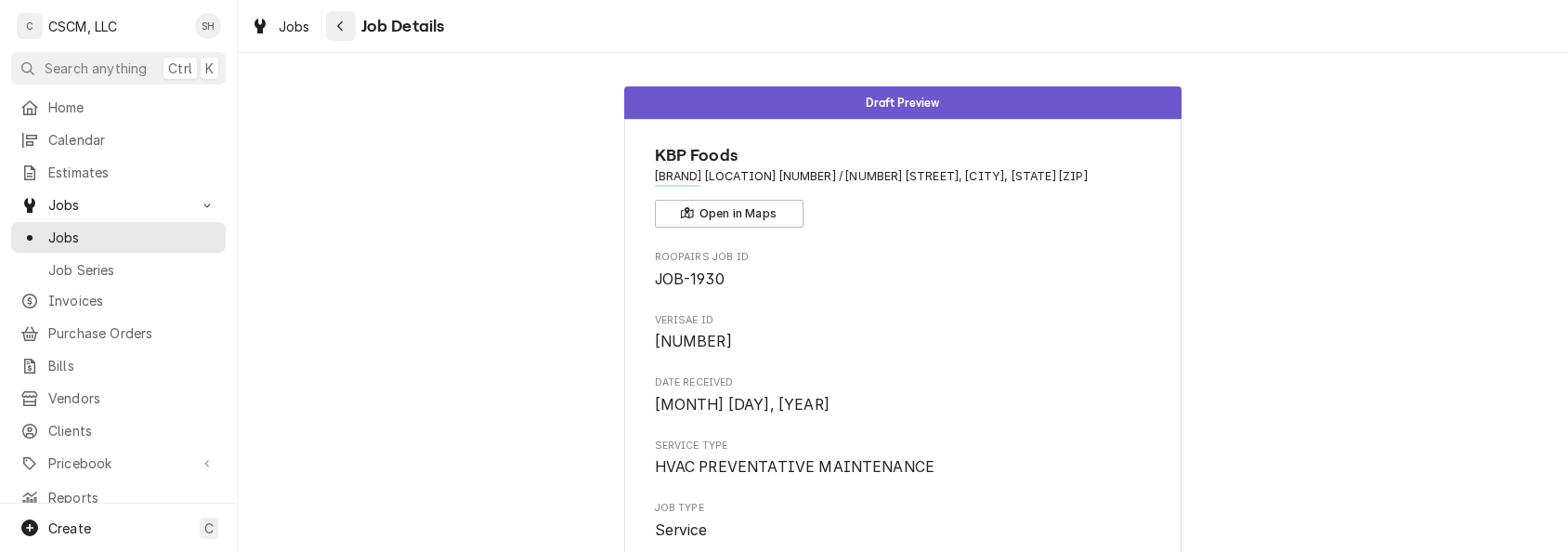 click at bounding box center [341, 26] 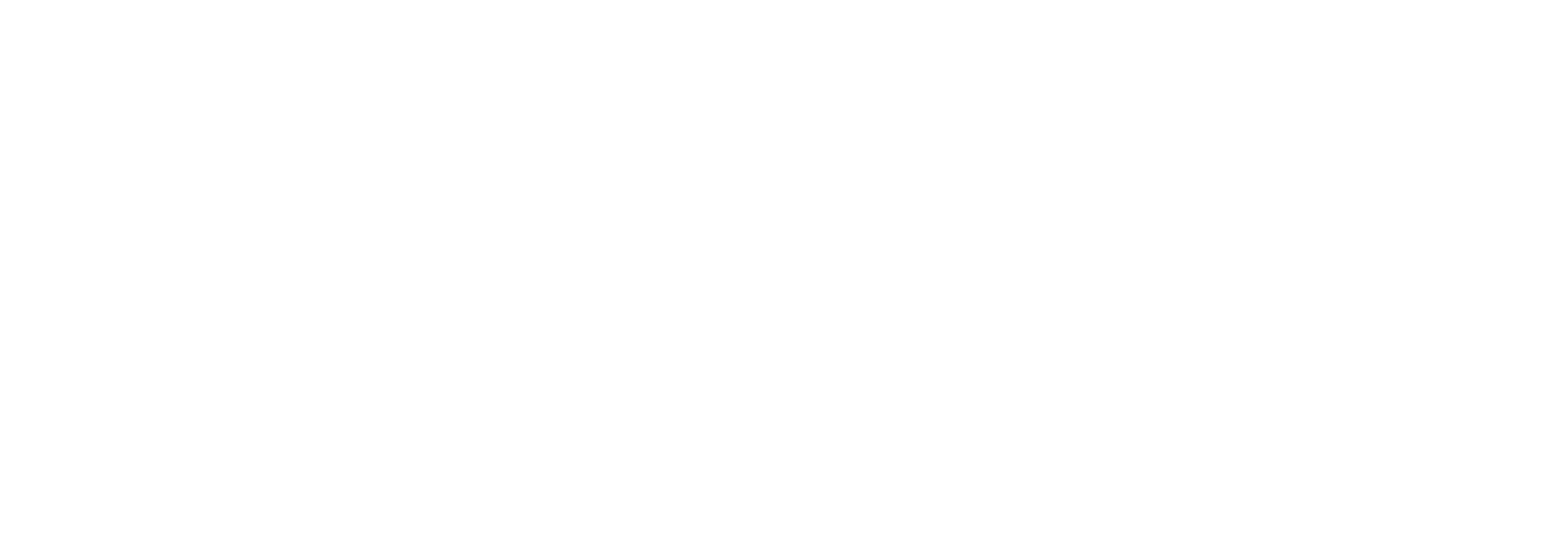 scroll, scrollTop: 0, scrollLeft: 0, axis: both 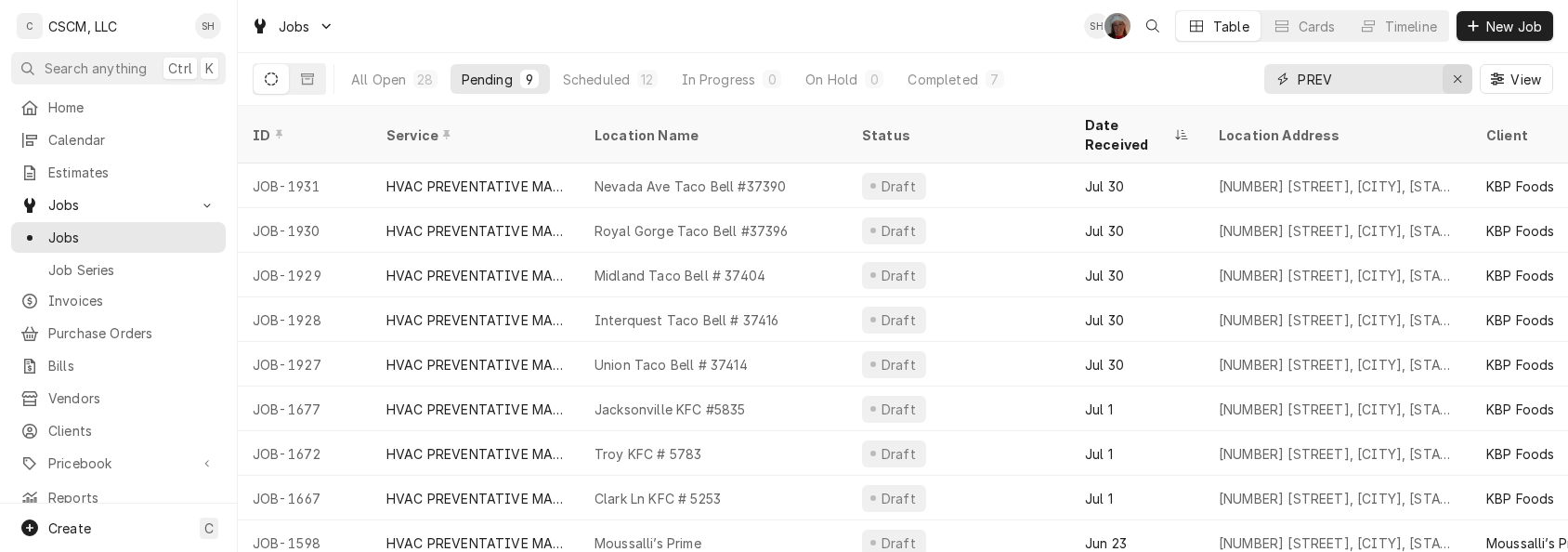click 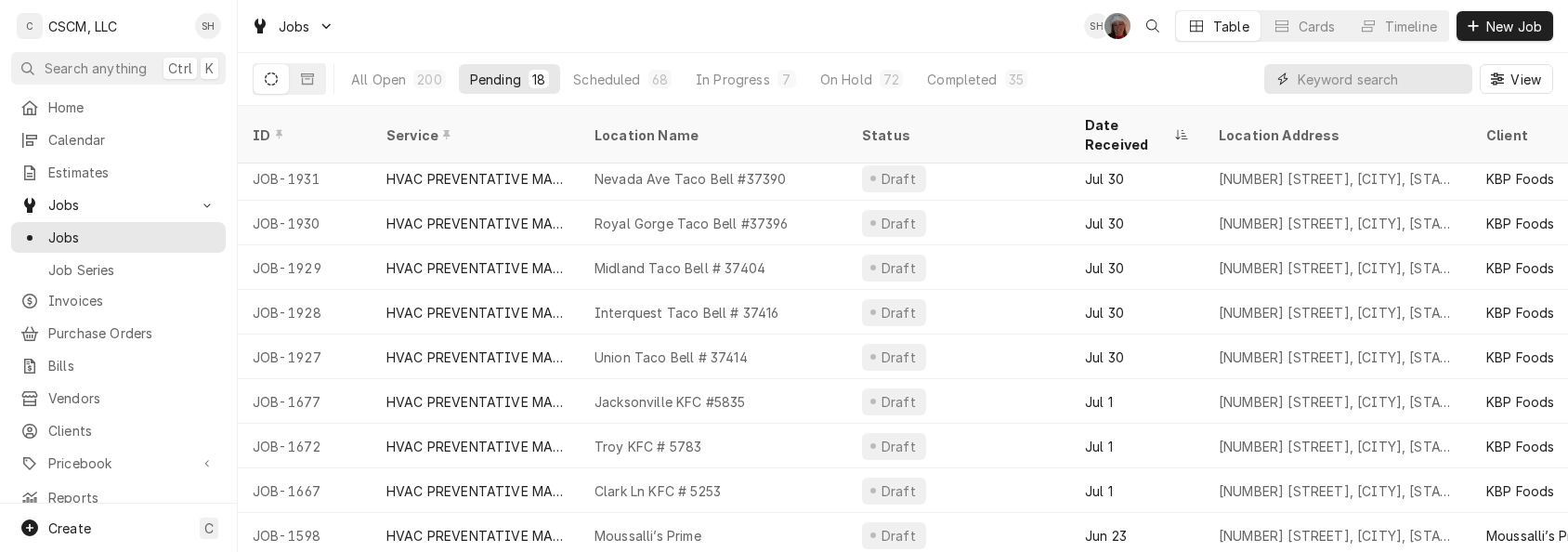 scroll, scrollTop: 421, scrollLeft: 0, axis: vertical 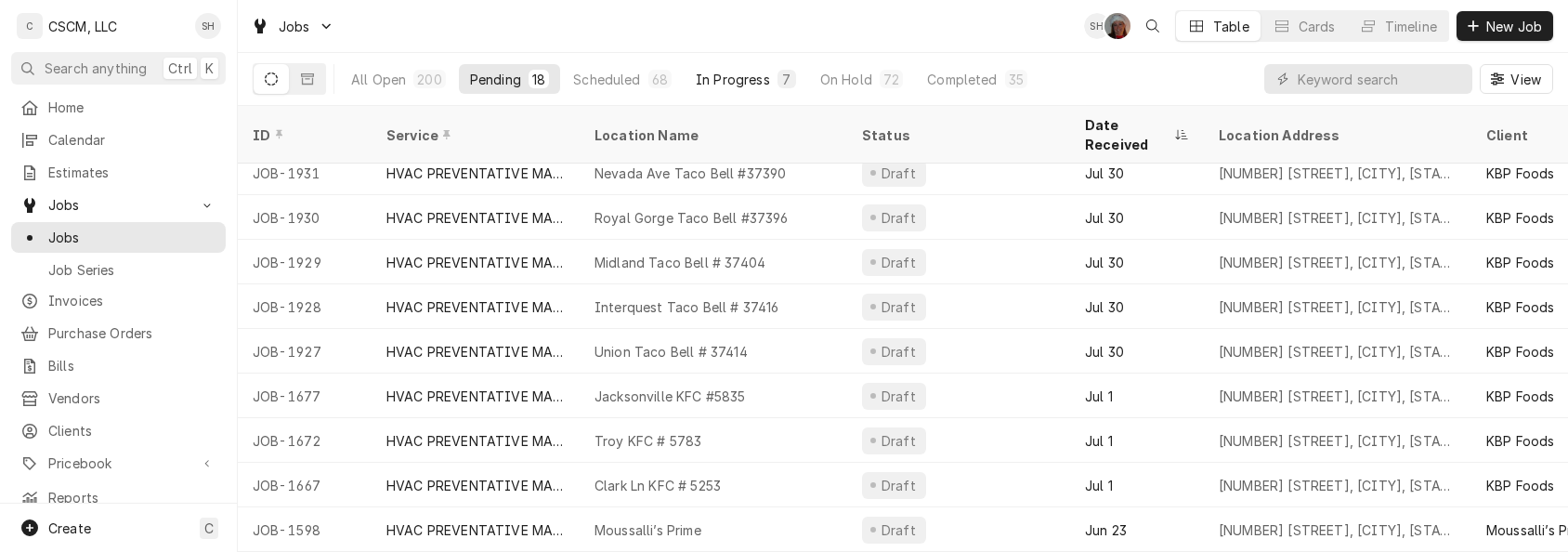 click on "In Progress" at bounding box center (733, 79) 